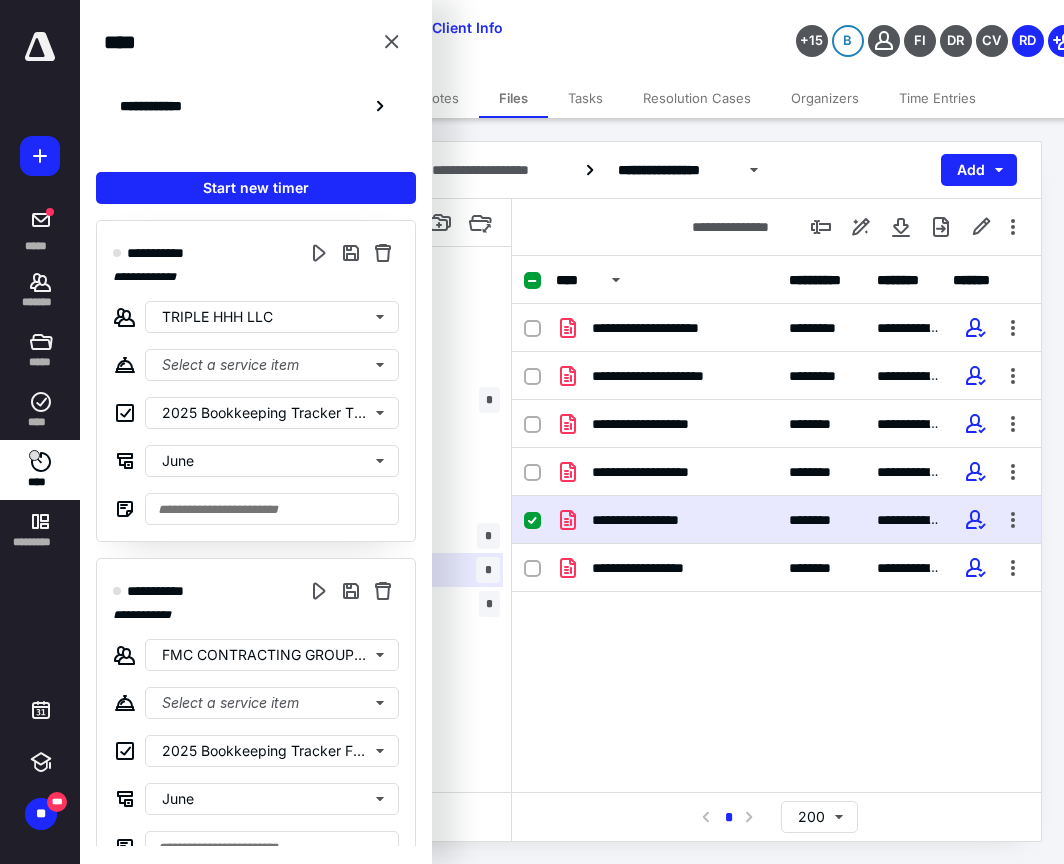 scroll, scrollTop: 0, scrollLeft: 0, axis: both 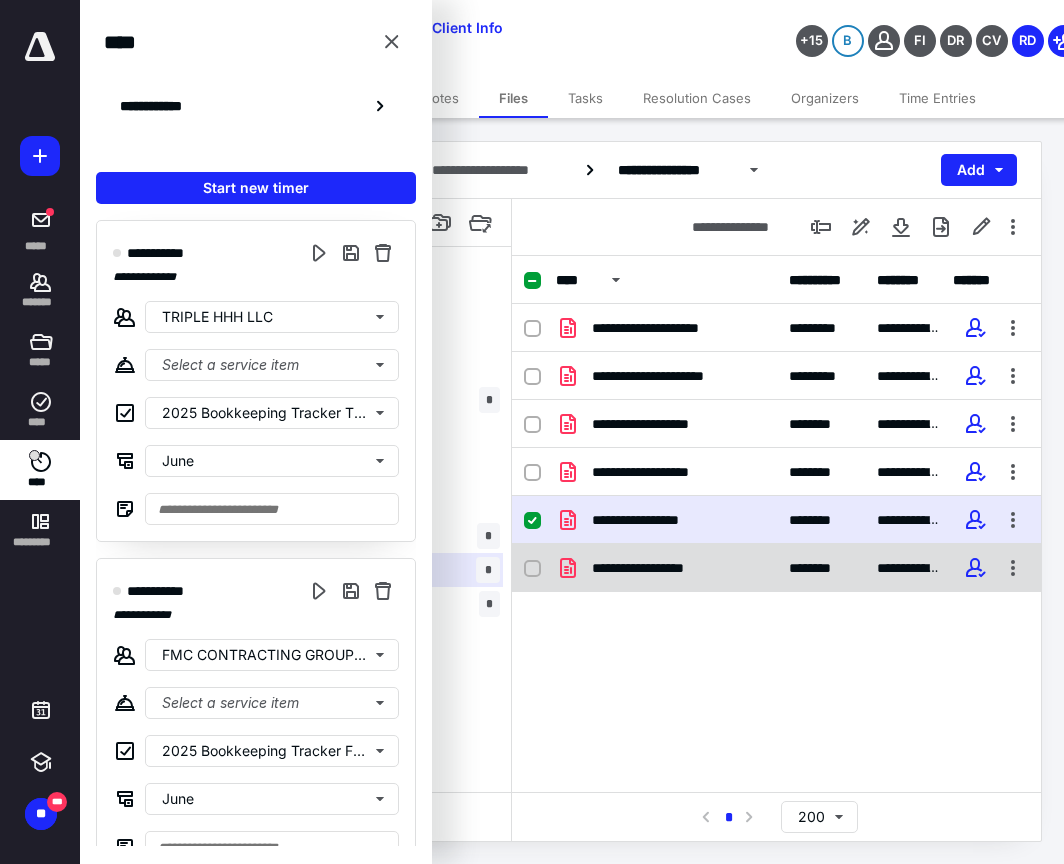 drag, startPoint x: 673, startPoint y: 609, endPoint x: 679, endPoint y: 573, distance: 36.496574 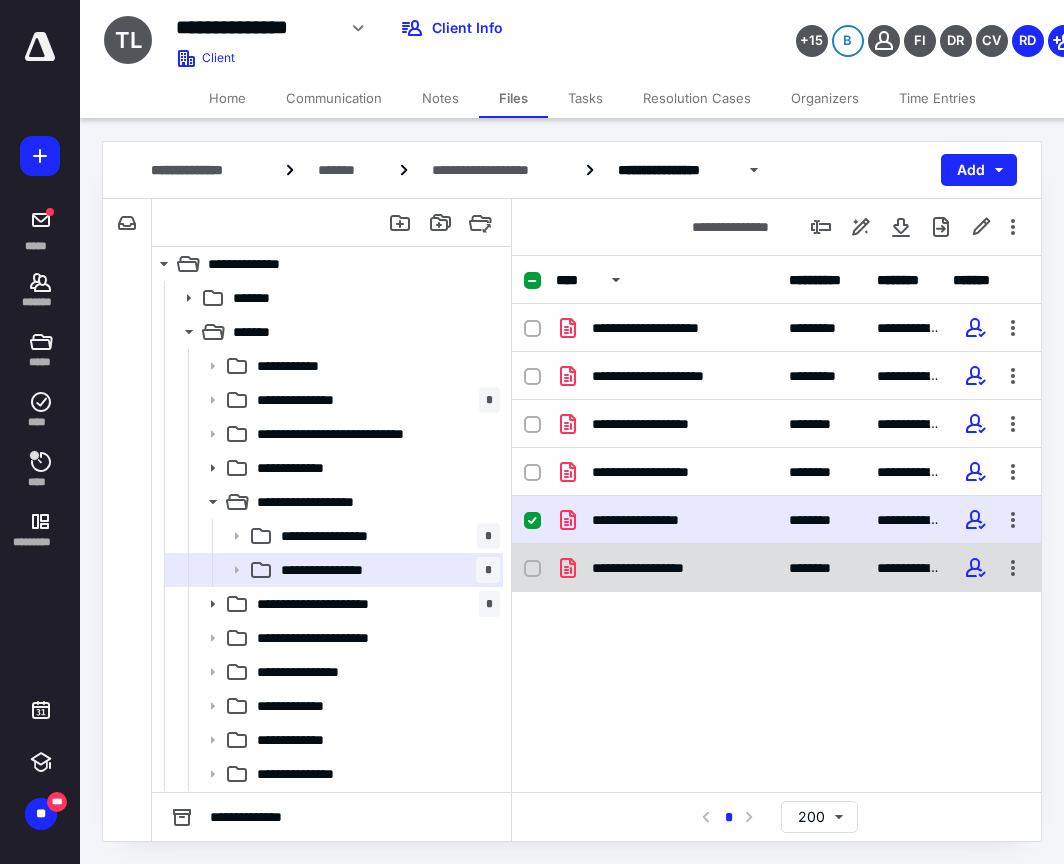 click on "**********" at bounding box center [658, 568] 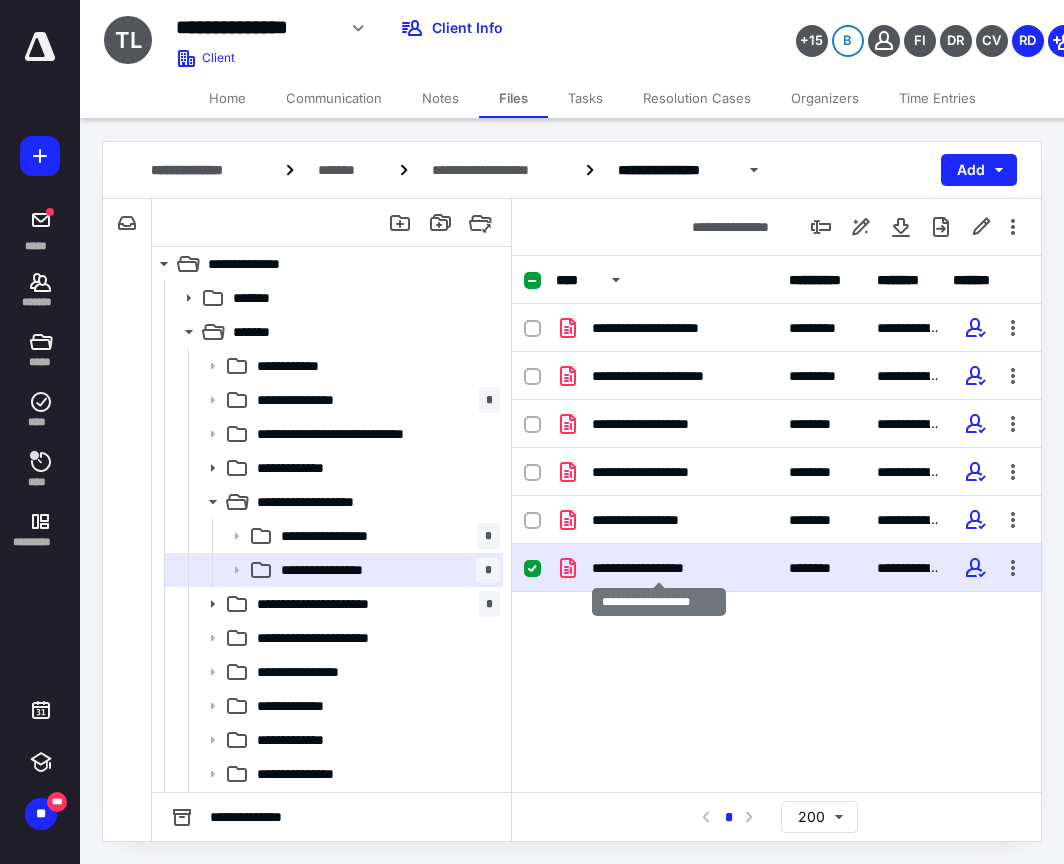click on "**********" at bounding box center [658, 568] 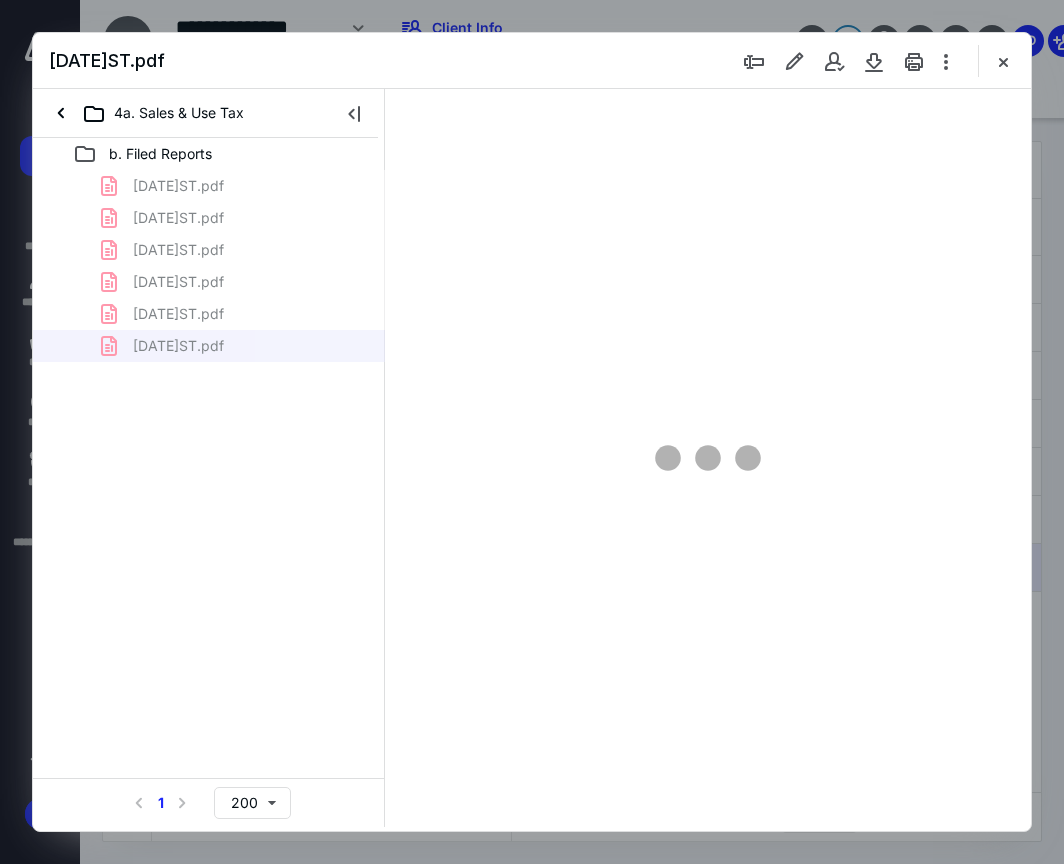 scroll, scrollTop: 0, scrollLeft: 0, axis: both 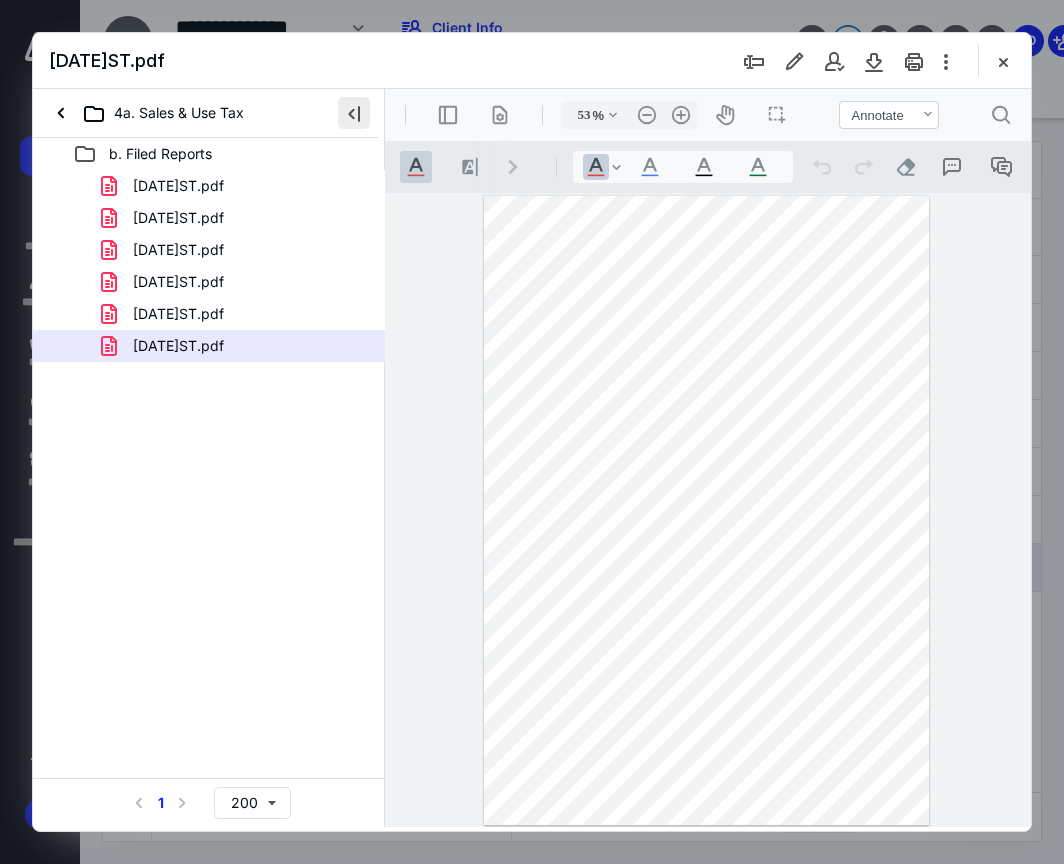 click at bounding box center [354, 113] 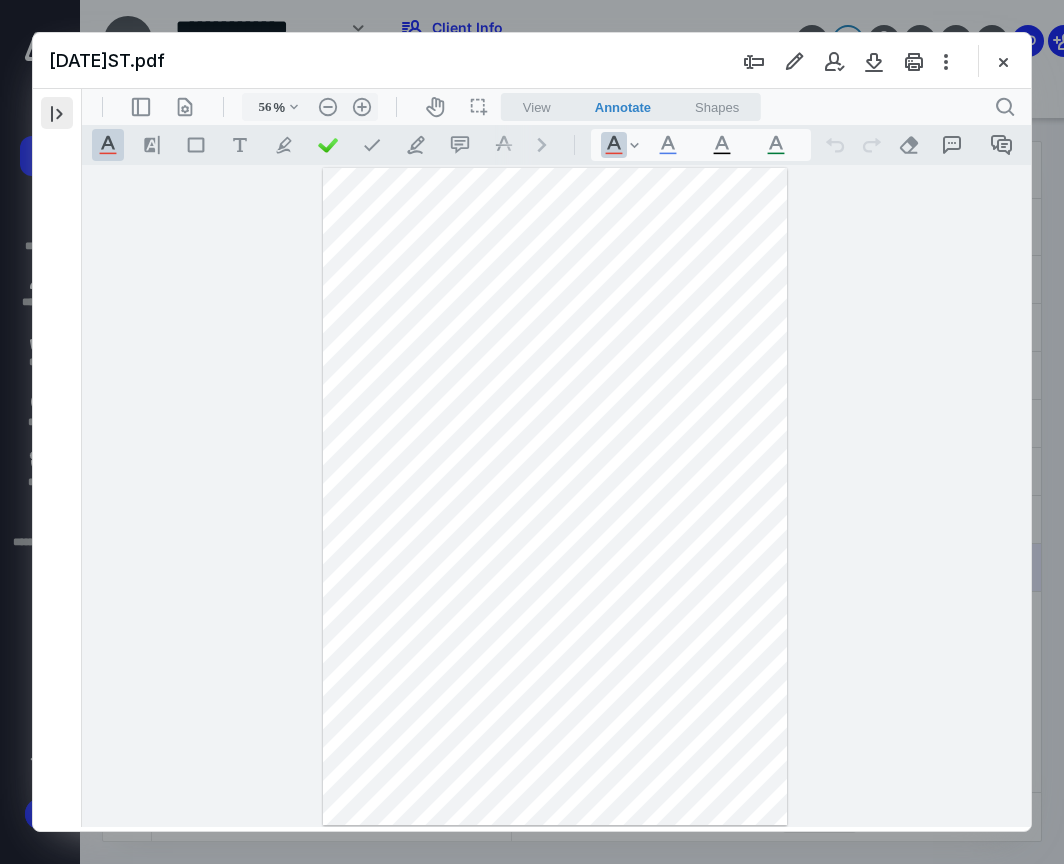 click at bounding box center (57, 113) 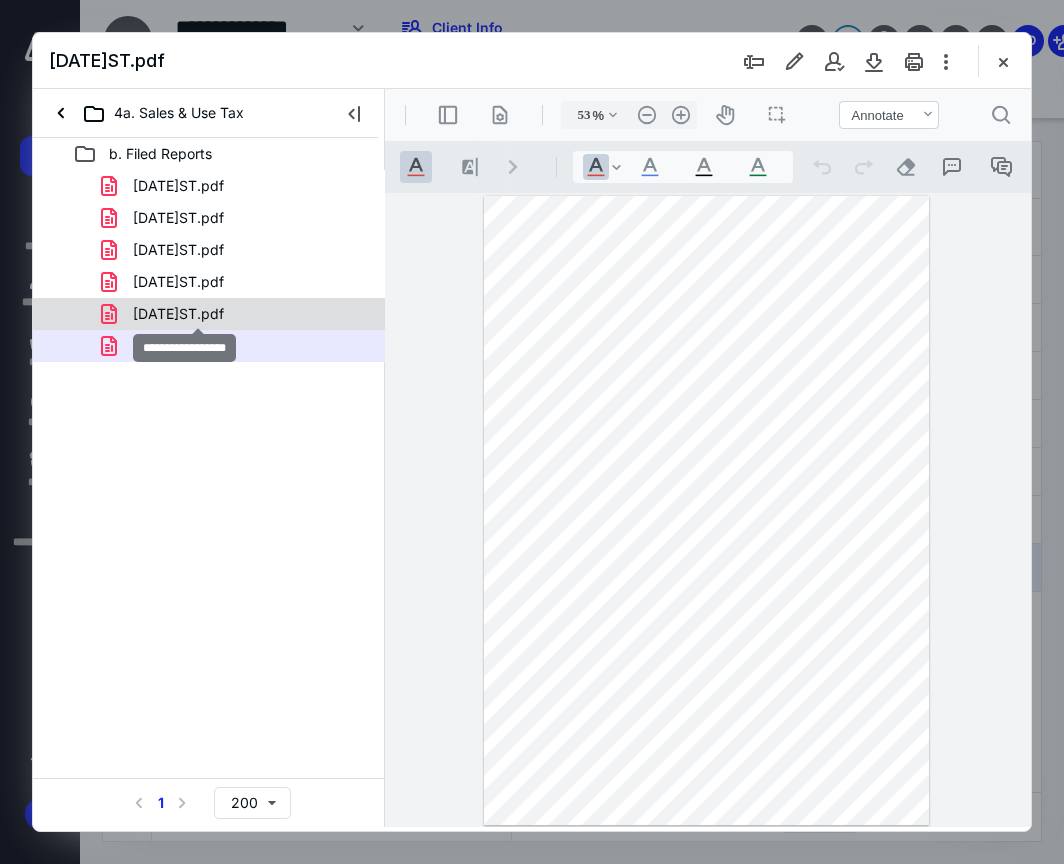 click on "[DATE]ST.pdf" at bounding box center [178, 314] 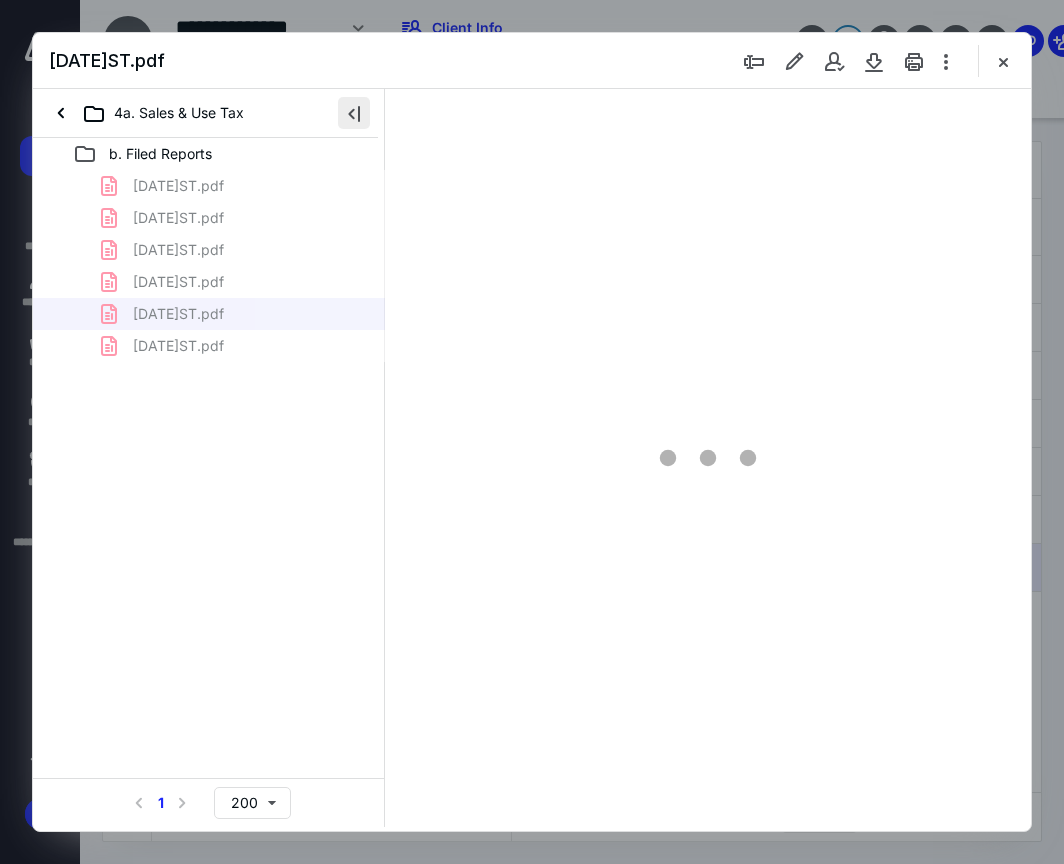 click at bounding box center [354, 113] 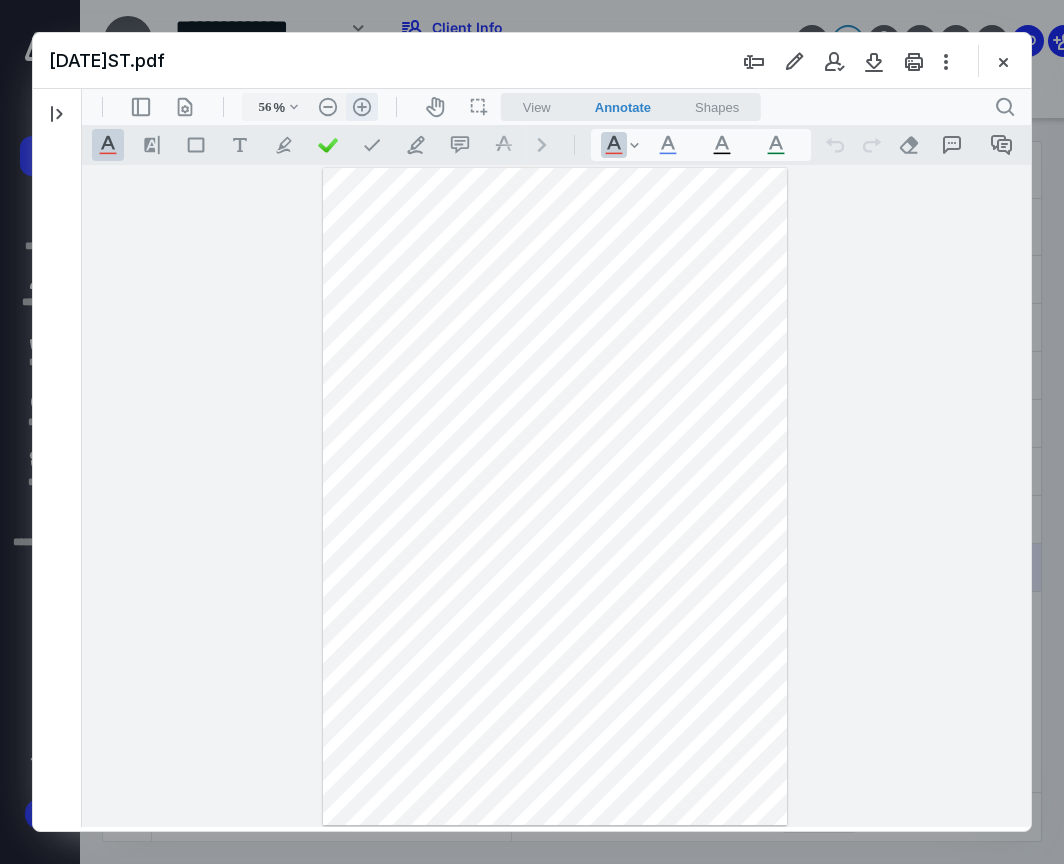 click on ".cls-1{fill:#abb0c4;} icon - header - zoom - in - line" at bounding box center [362, 107] 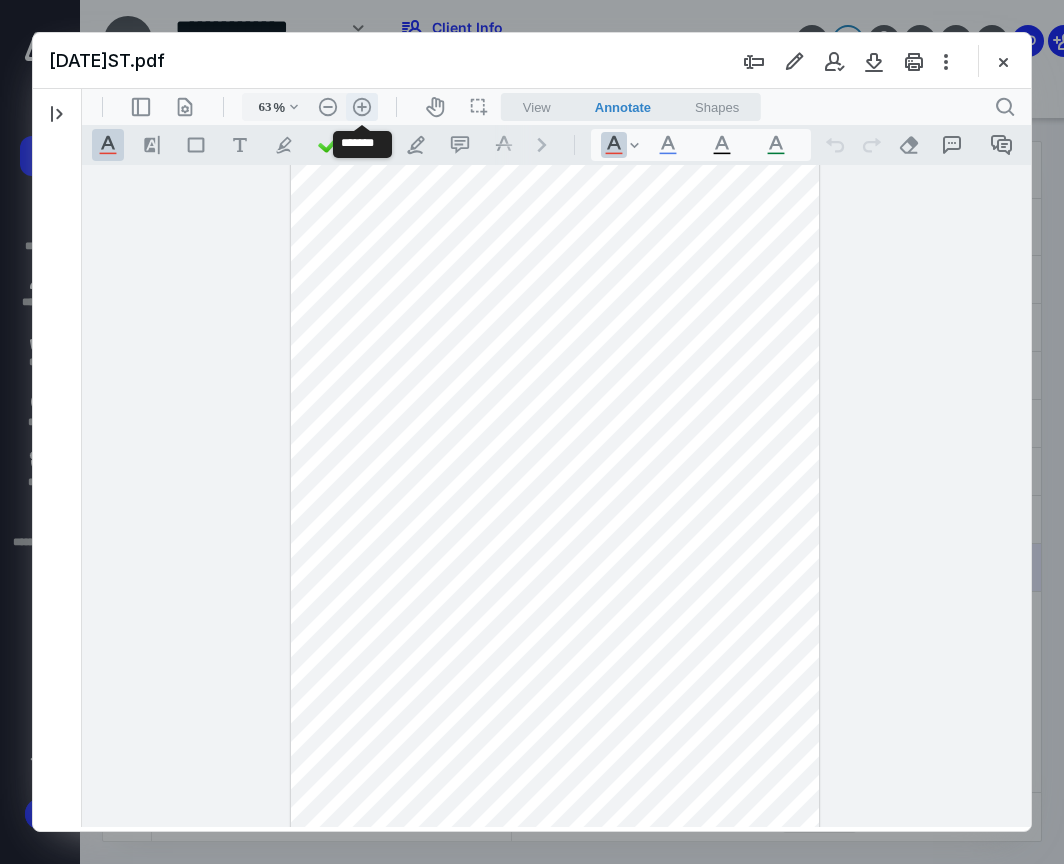click on ".cls-1{fill:#abb0c4;} icon - header - zoom - in - line" at bounding box center [362, 107] 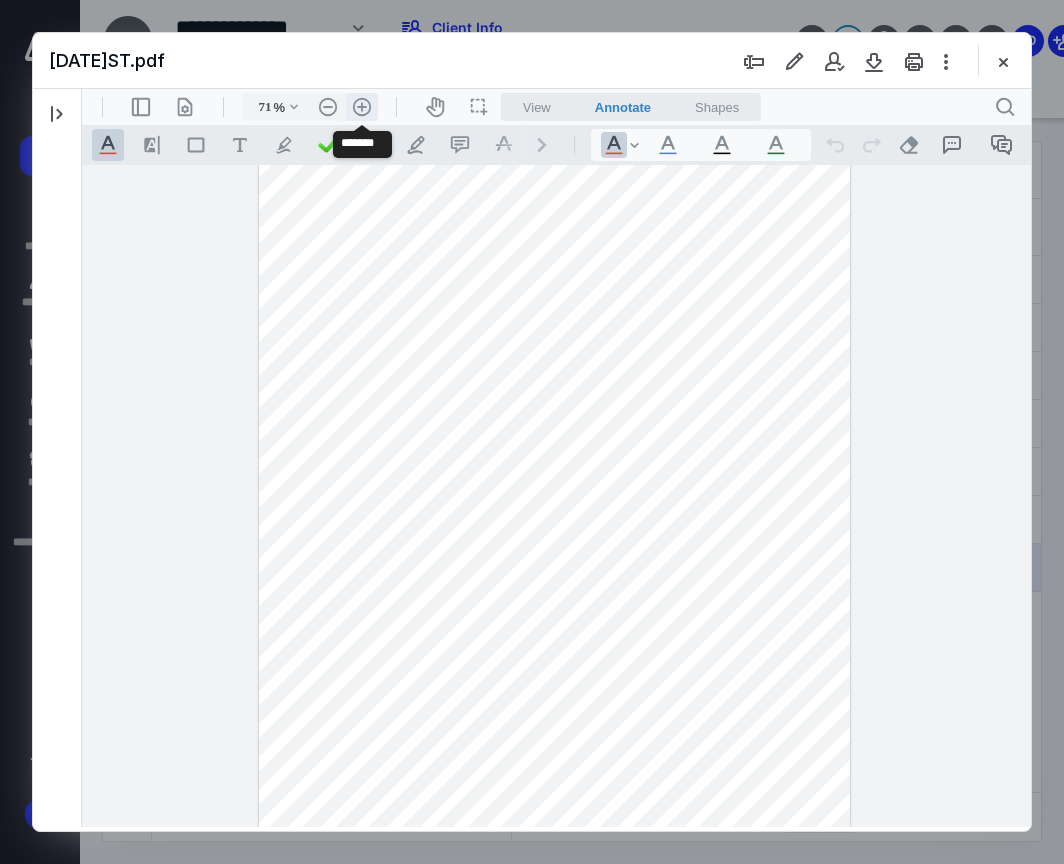 click on ".cls-1{fill:#abb0c4;} icon - header - zoom - in - line" at bounding box center (362, 107) 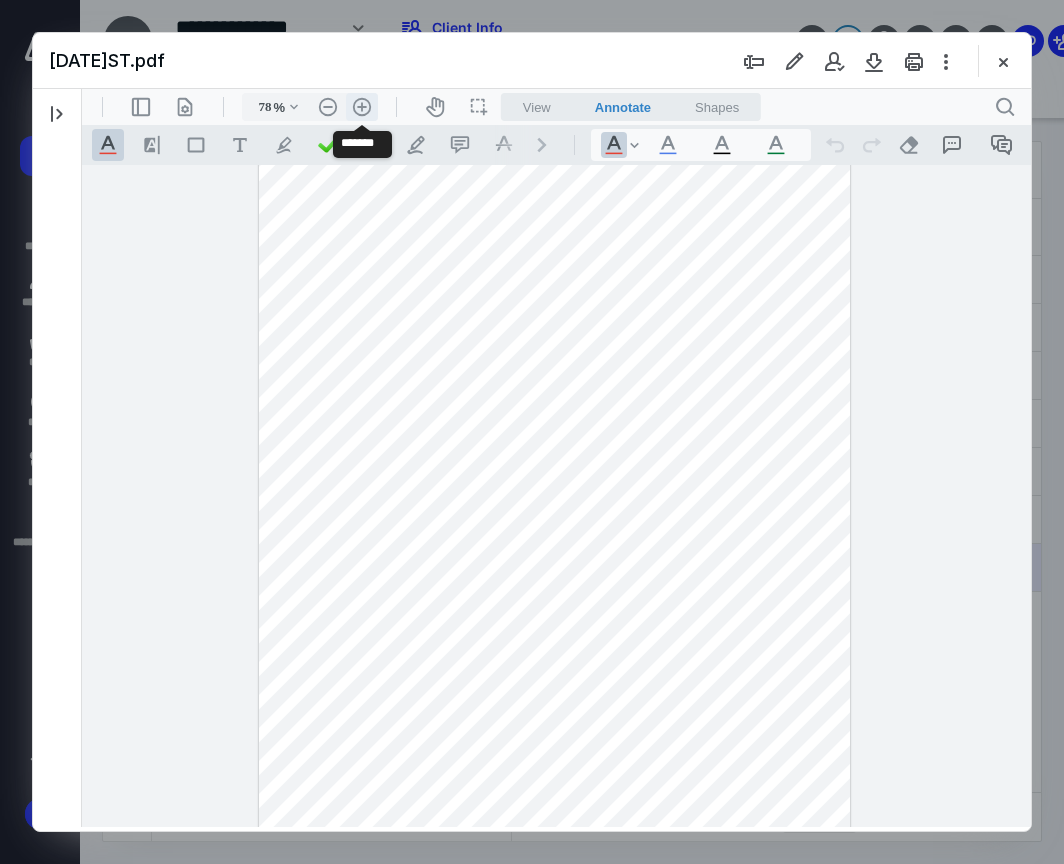 click on ".cls-1{fill:#abb0c4;} icon - header - zoom - in - line" at bounding box center (362, 107) 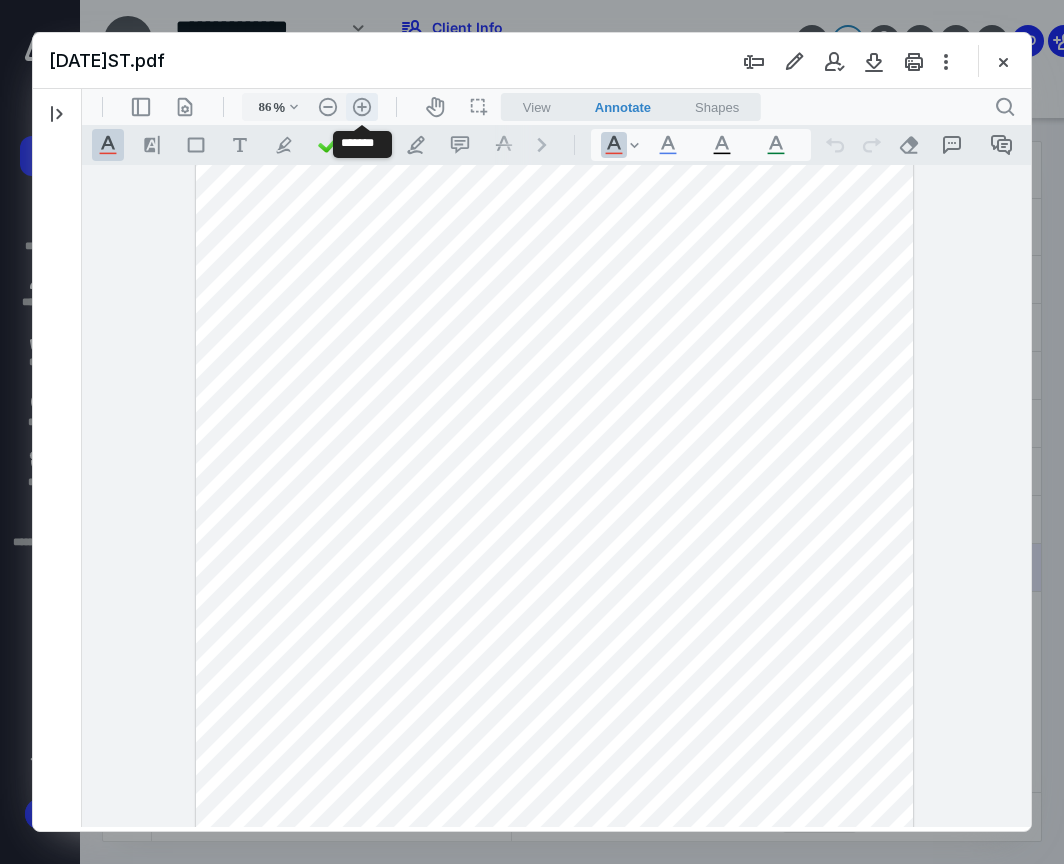 scroll, scrollTop: 159, scrollLeft: 0, axis: vertical 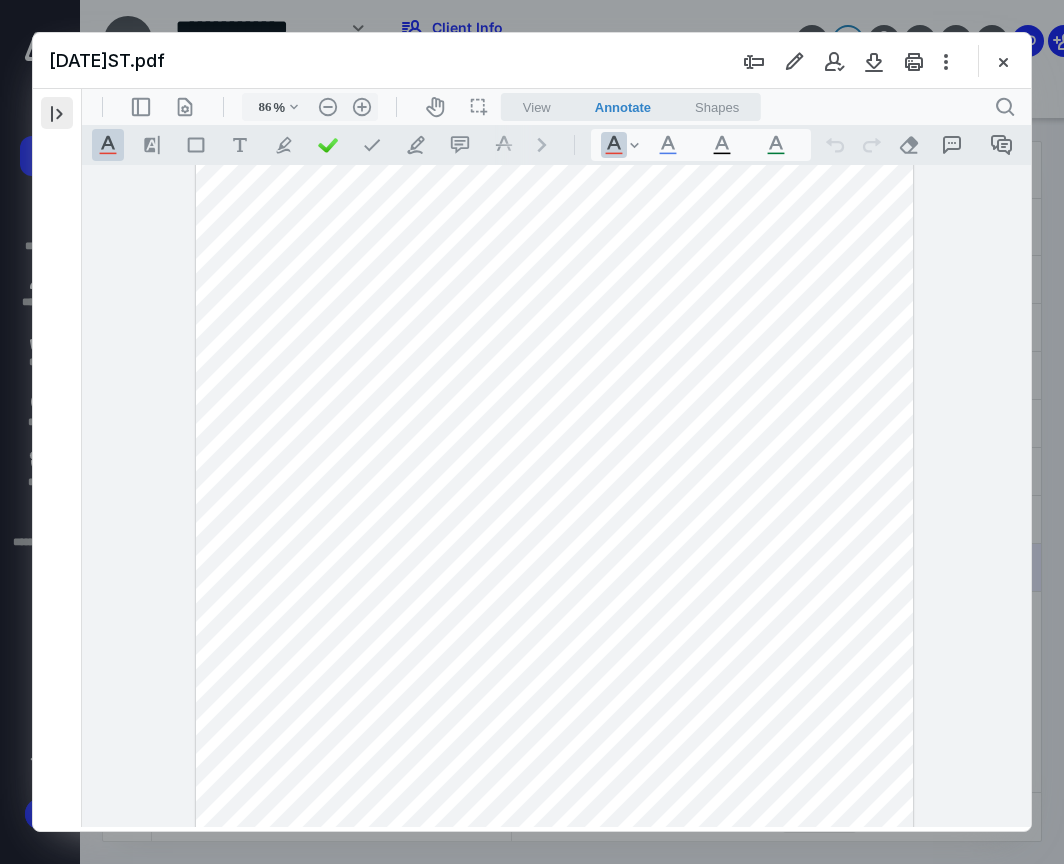 click at bounding box center (57, 113) 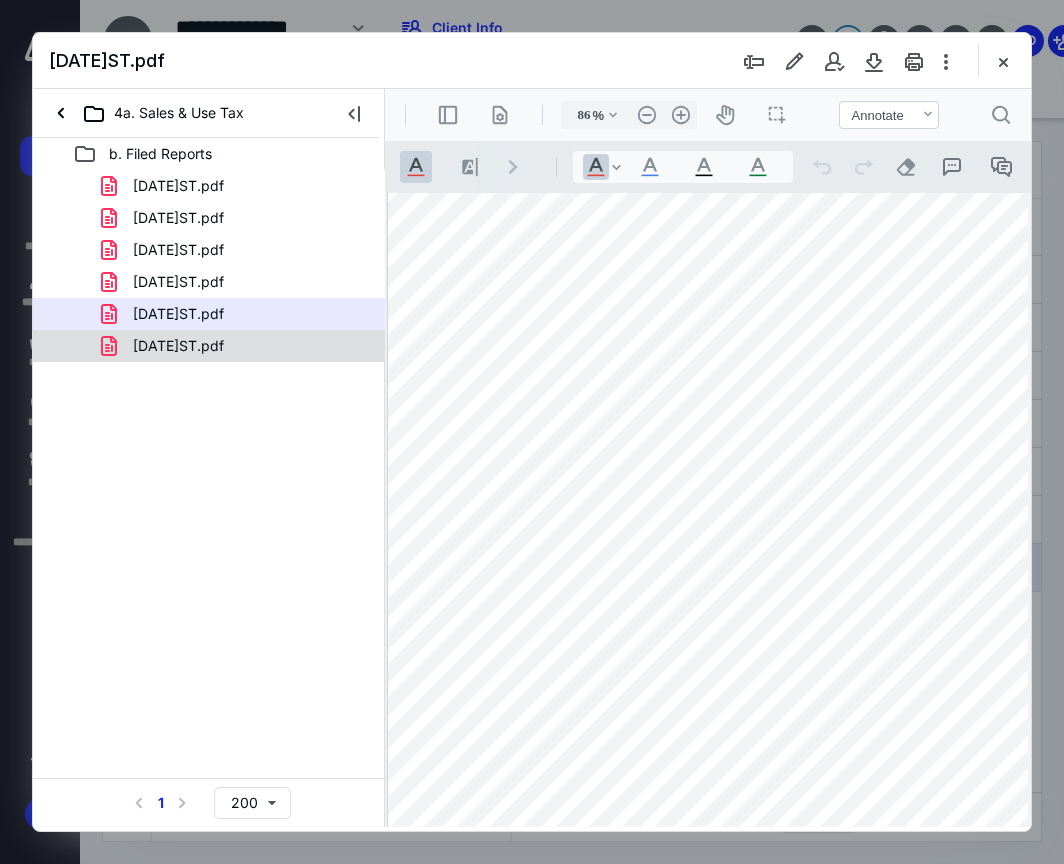 click on "[DATE]ST.pdf" at bounding box center (178, 346) 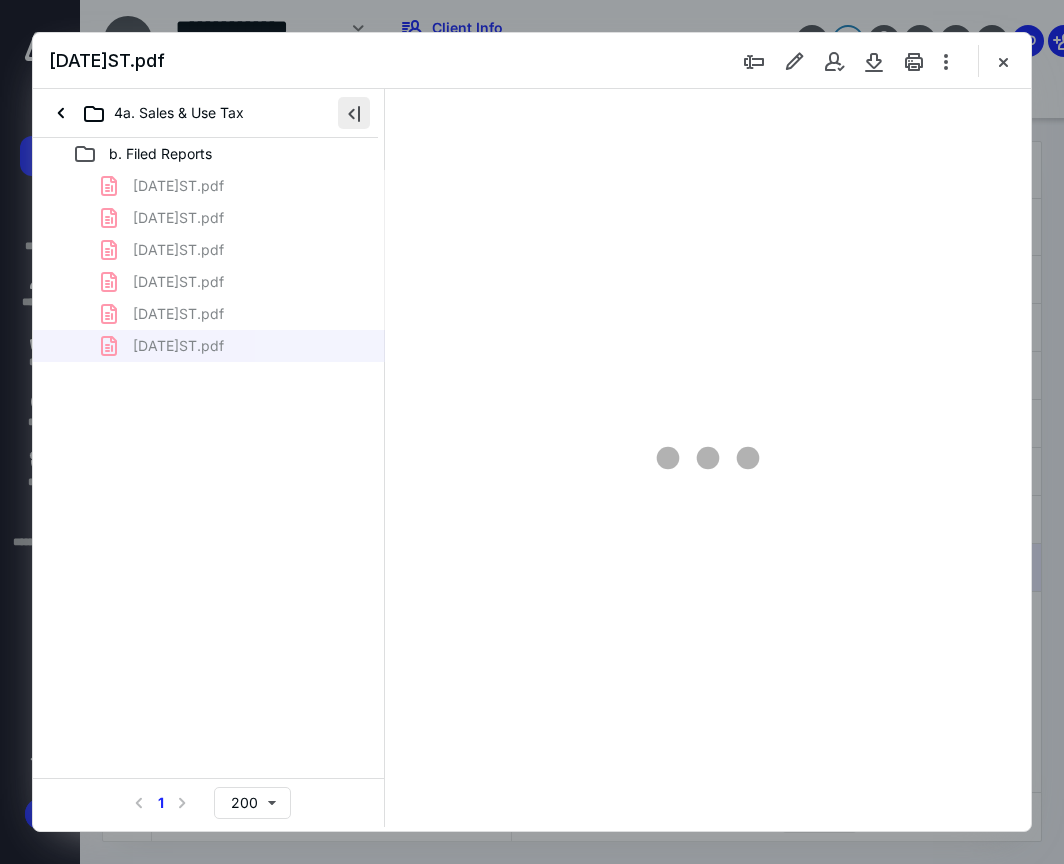 click at bounding box center [354, 113] 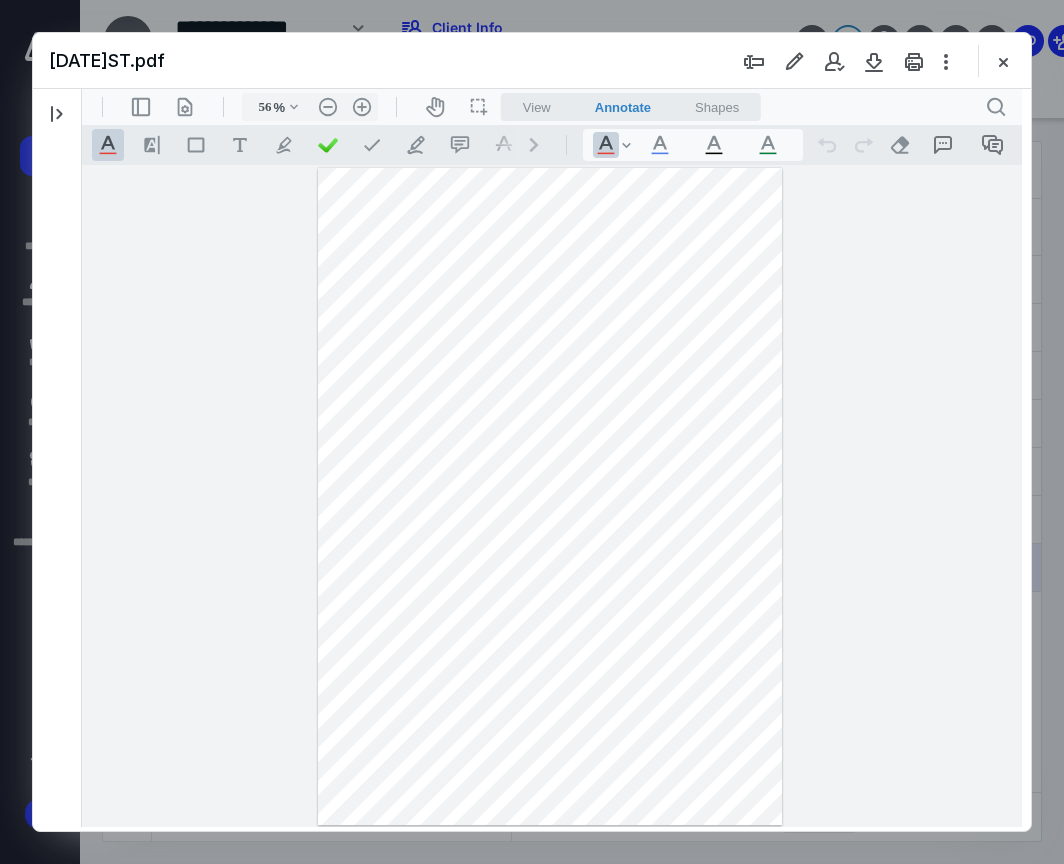 scroll, scrollTop: 0, scrollLeft: 0, axis: both 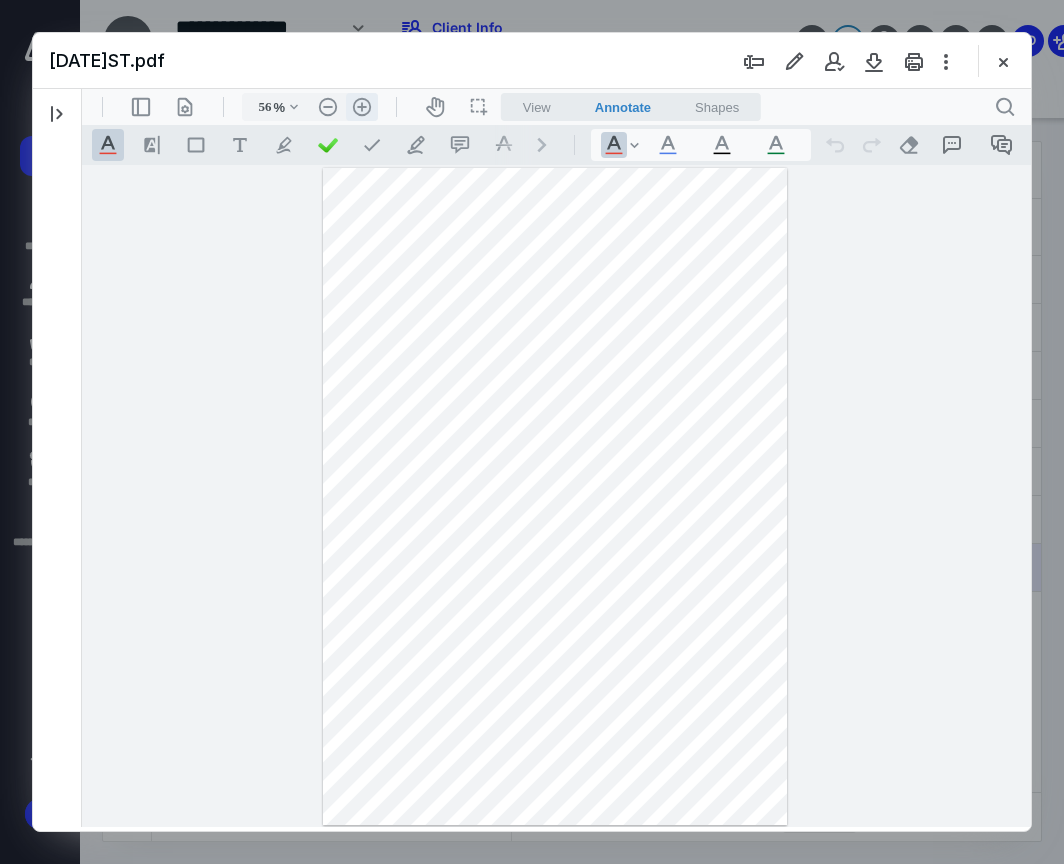 click on ".cls-1{fill:#abb0c4;} icon - header - zoom - in - line" at bounding box center [362, 107] 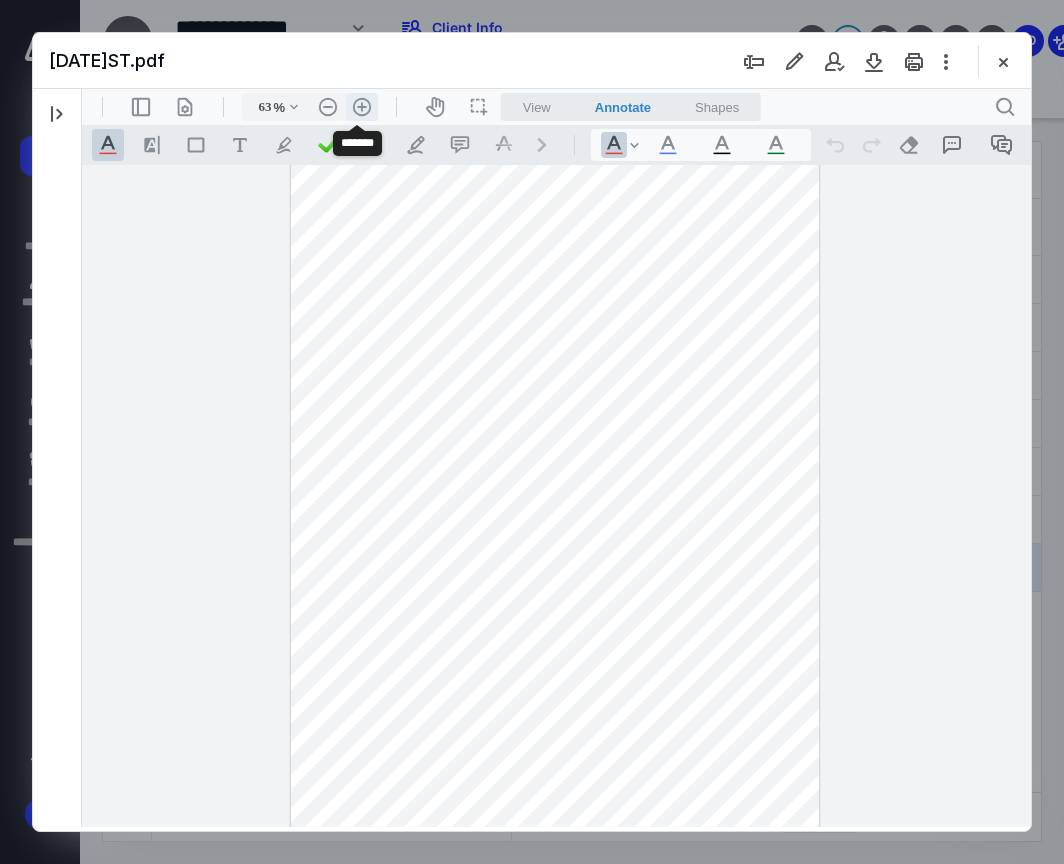 click on ".cls-1{fill:#abb0c4;} icon - header - zoom - in - line" at bounding box center (362, 107) 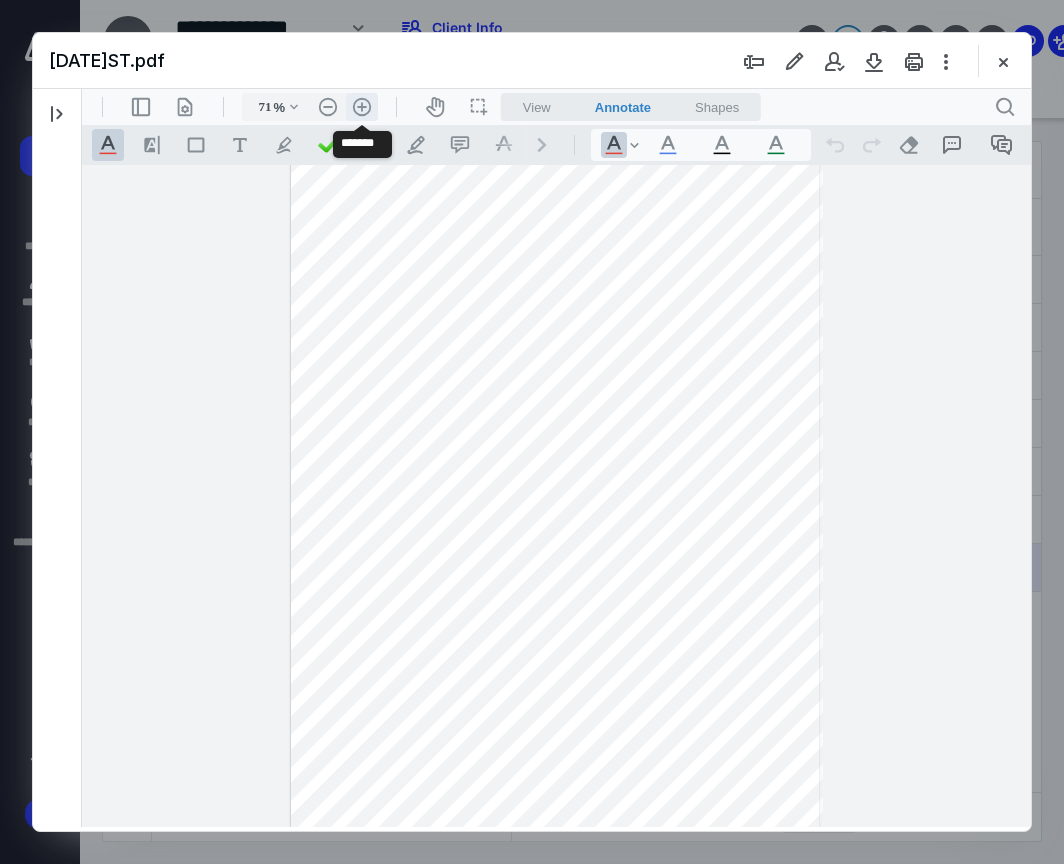 click on ".cls-1{fill:#abb0c4;} icon - header - zoom - in - line" at bounding box center (362, 107) 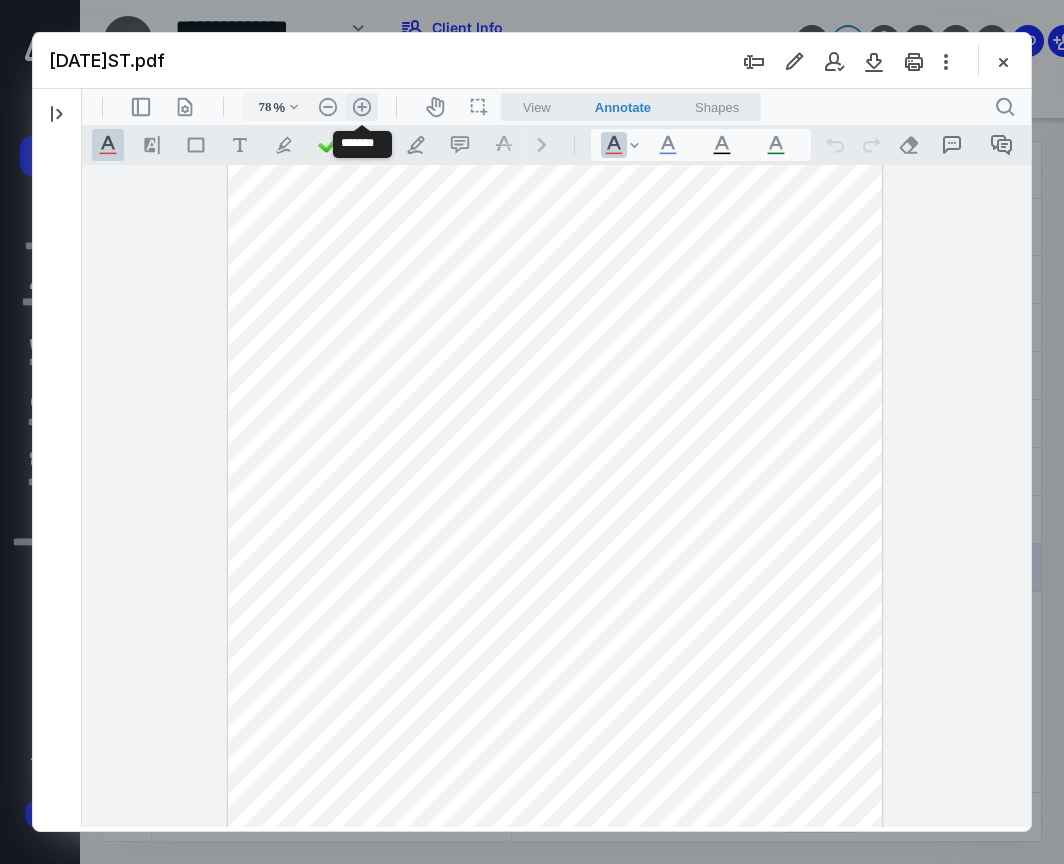 click on ".cls-1{fill:#abb0c4;} icon - header - zoom - in - line" at bounding box center [362, 107] 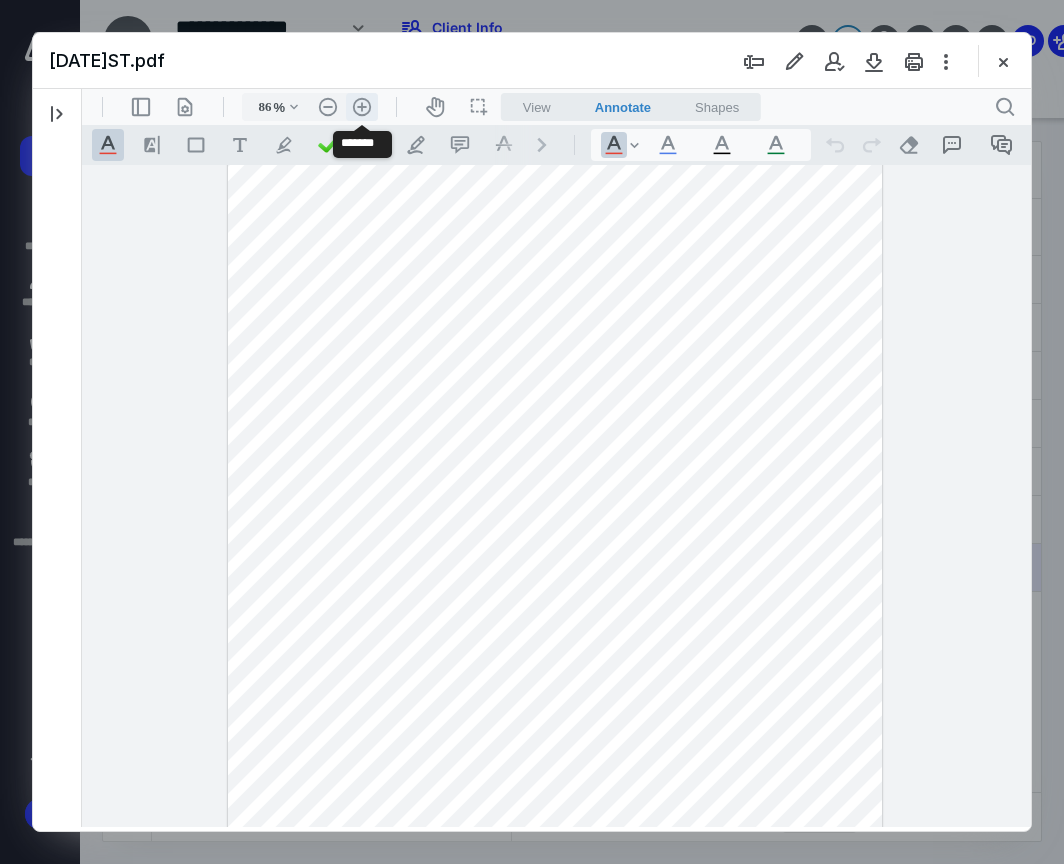 scroll, scrollTop: 159, scrollLeft: 0, axis: vertical 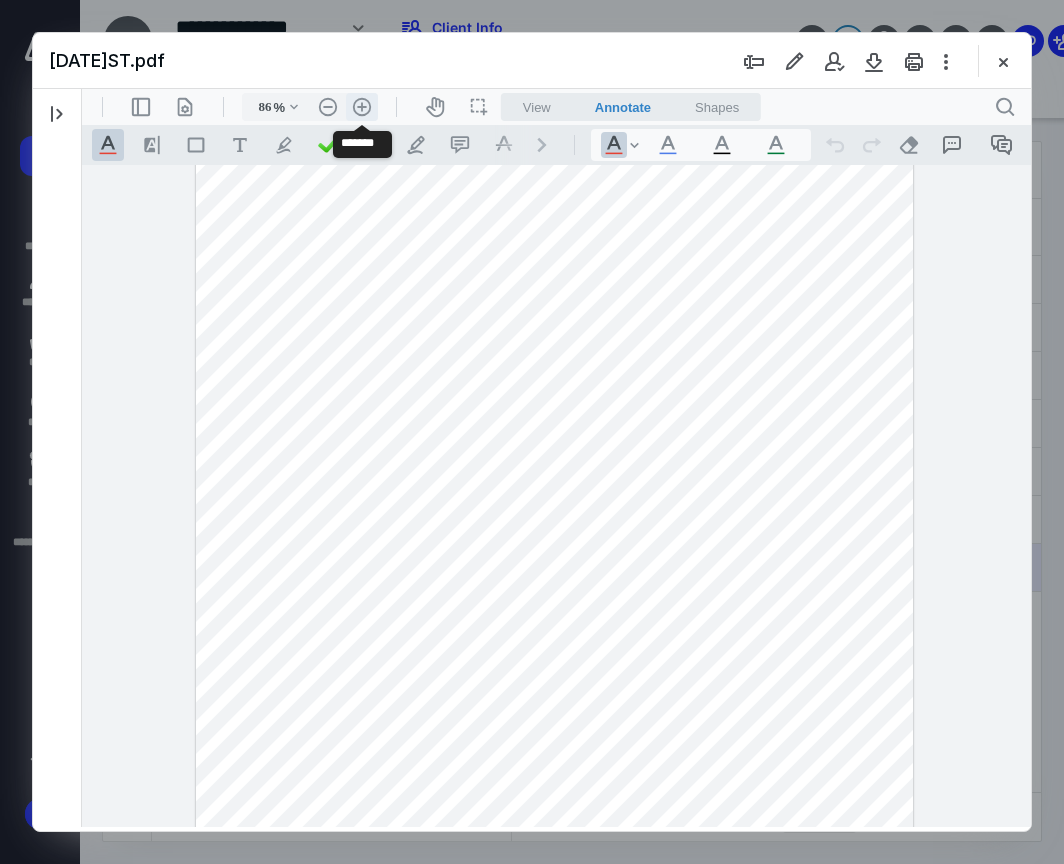 click on ".cls-1{fill:#abb0c4;} icon - header - zoom - in - line" at bounding box center (362, 107) 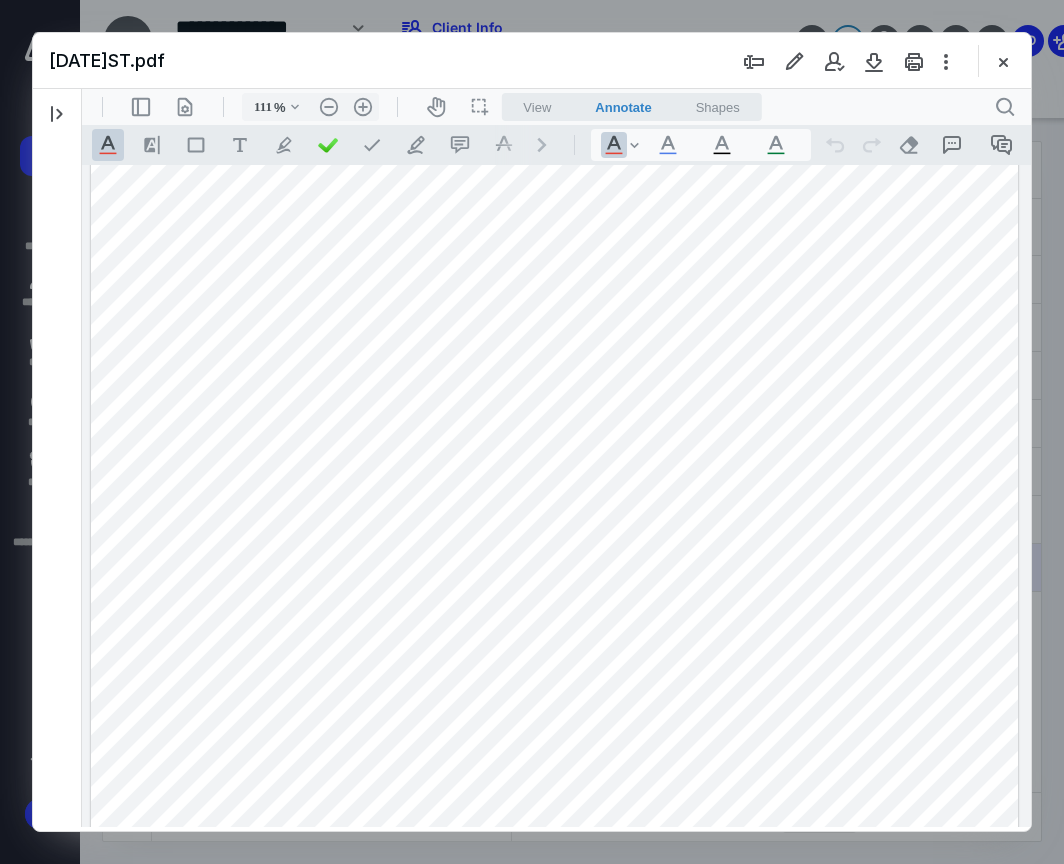 scroll, scrollTop: 492, scrollLeft: 0, axis: vertical 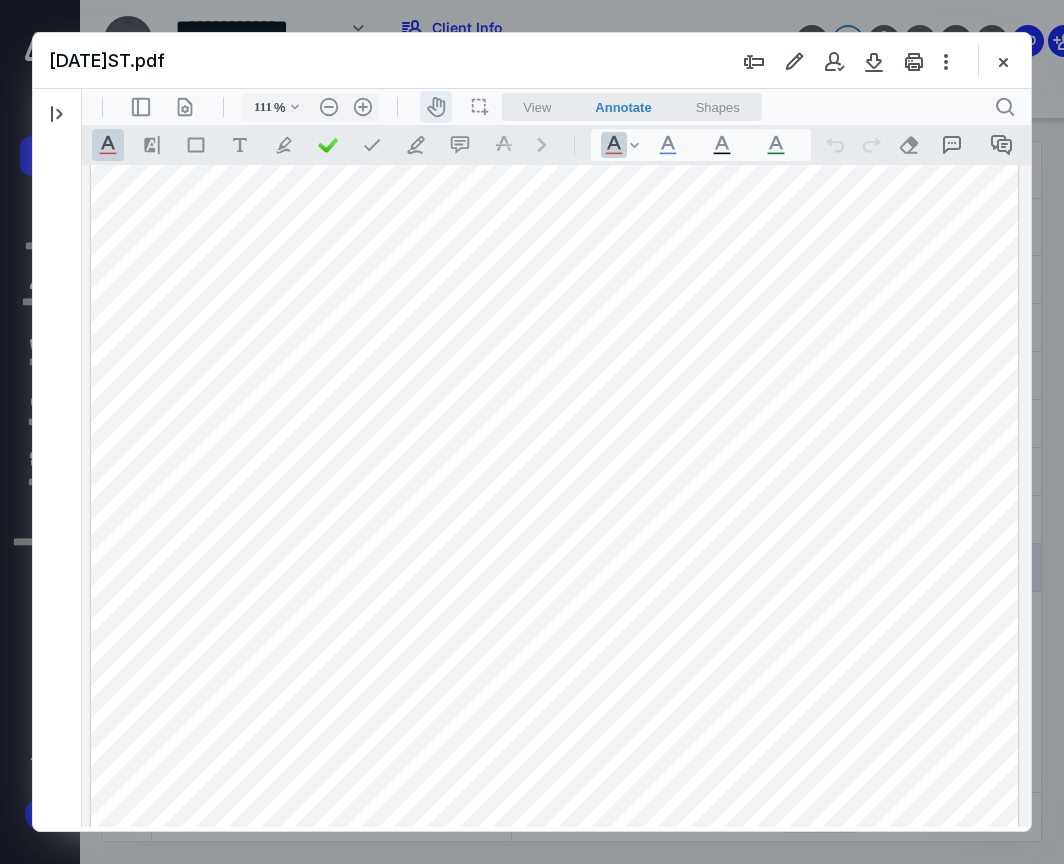 click on "icon-header-pan20" at bounding box center [436, 107] 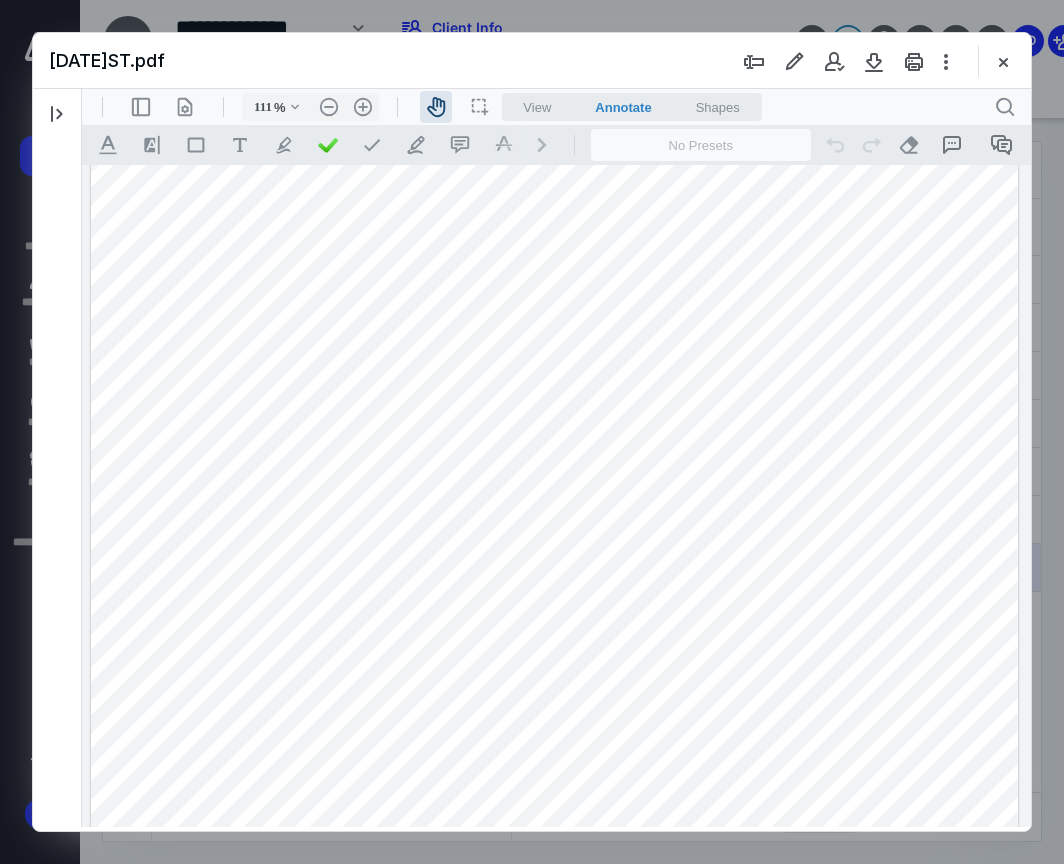 drag, startPoint x: 724, startPoint y: 514, endPoint x: 571, endPoint y: 505, distance: 153.26448 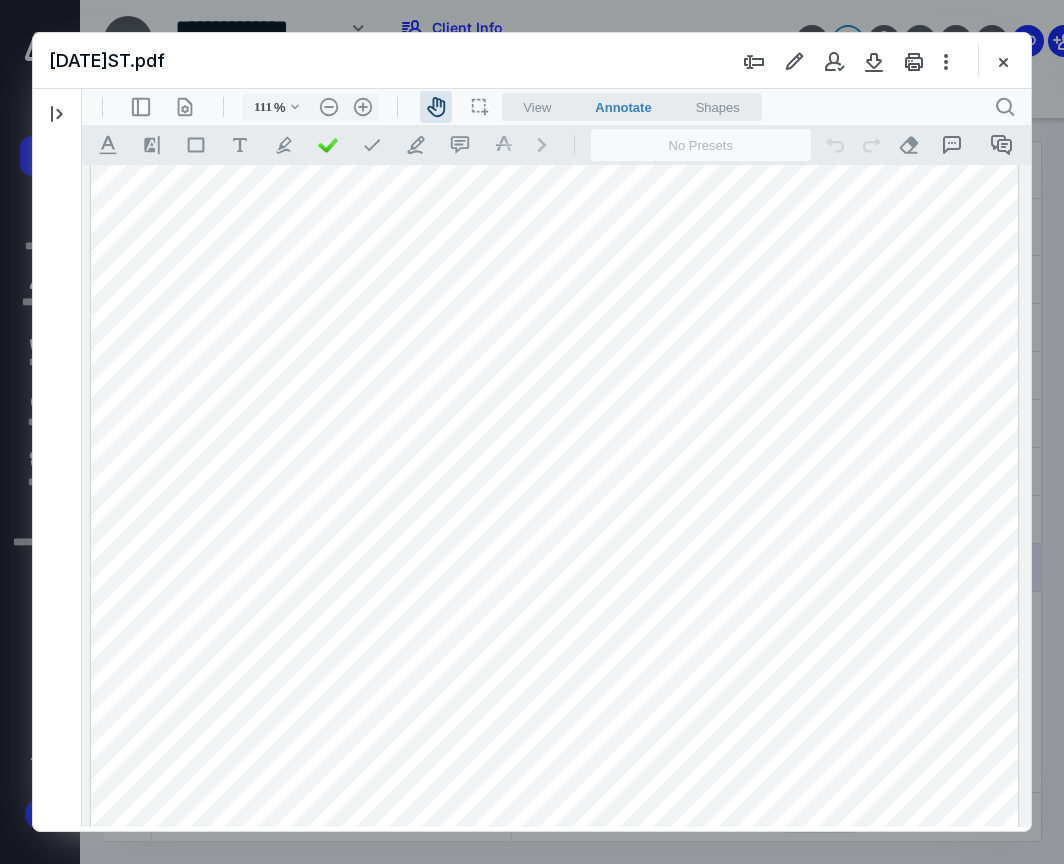 drag, startPoint x: 557, startPoint y: 501, endPoint x: 344, endPoint y: 458, distance: 217.29703 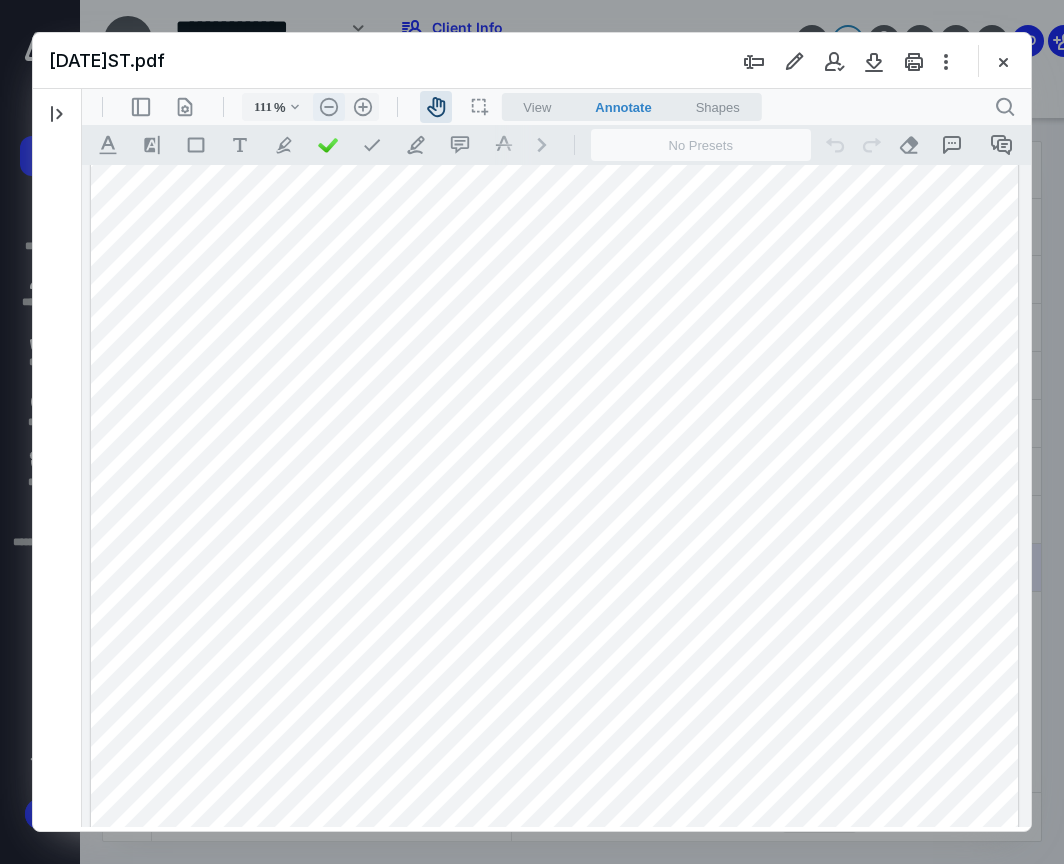 click on ".cls-1{fill:#abb0c4;} icon - header - zoom - out - line" at bounding box center (329, 107) 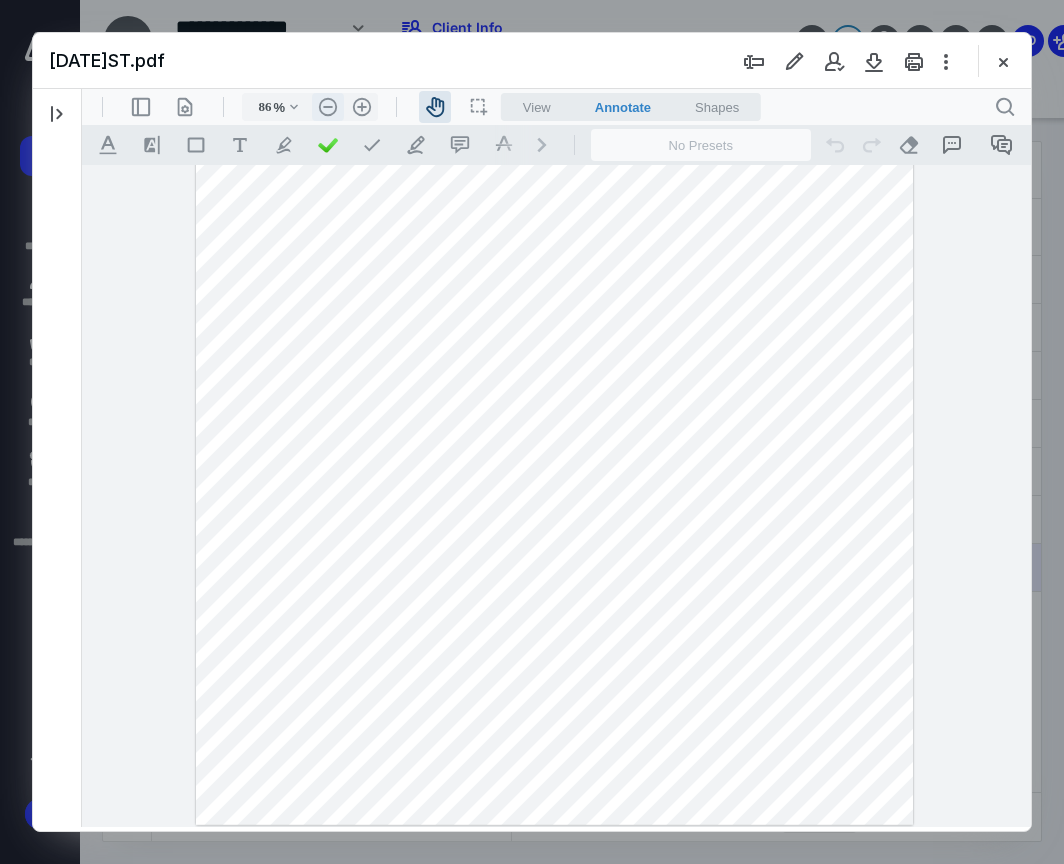 scroll, scrollTop: 318, scrollLeft: 0, axis: vertical 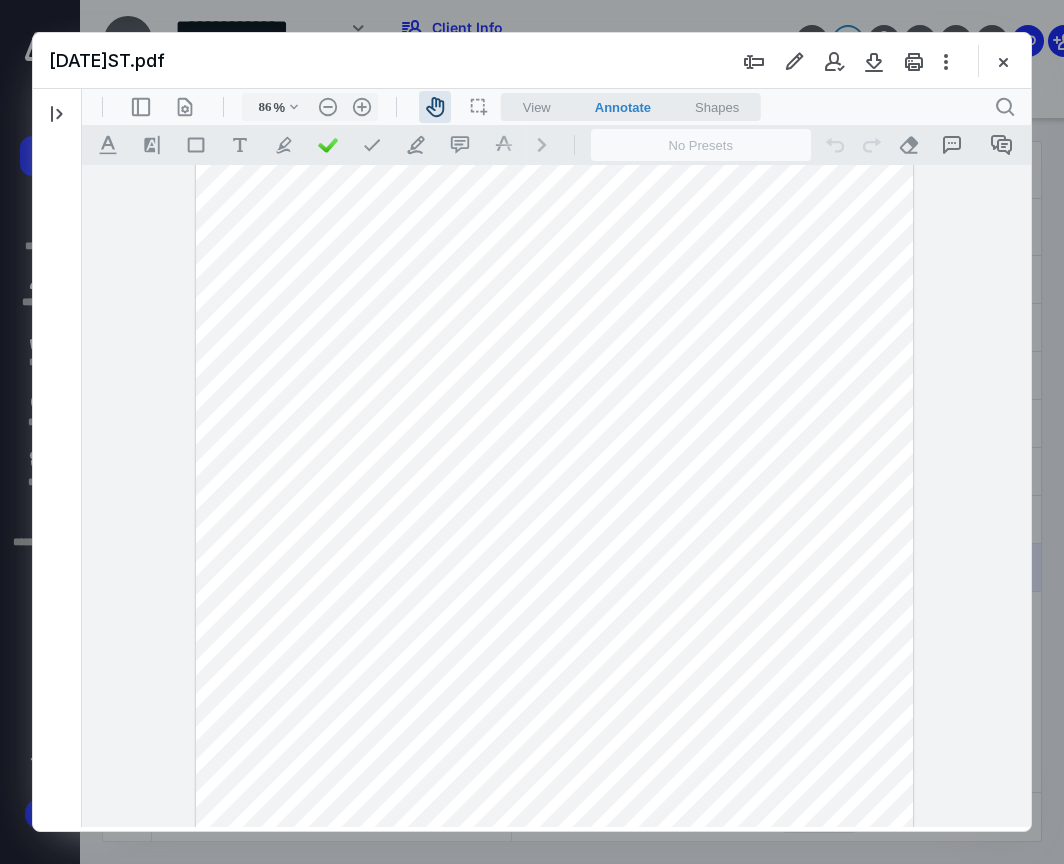 click at bounding box center [1003, 61] 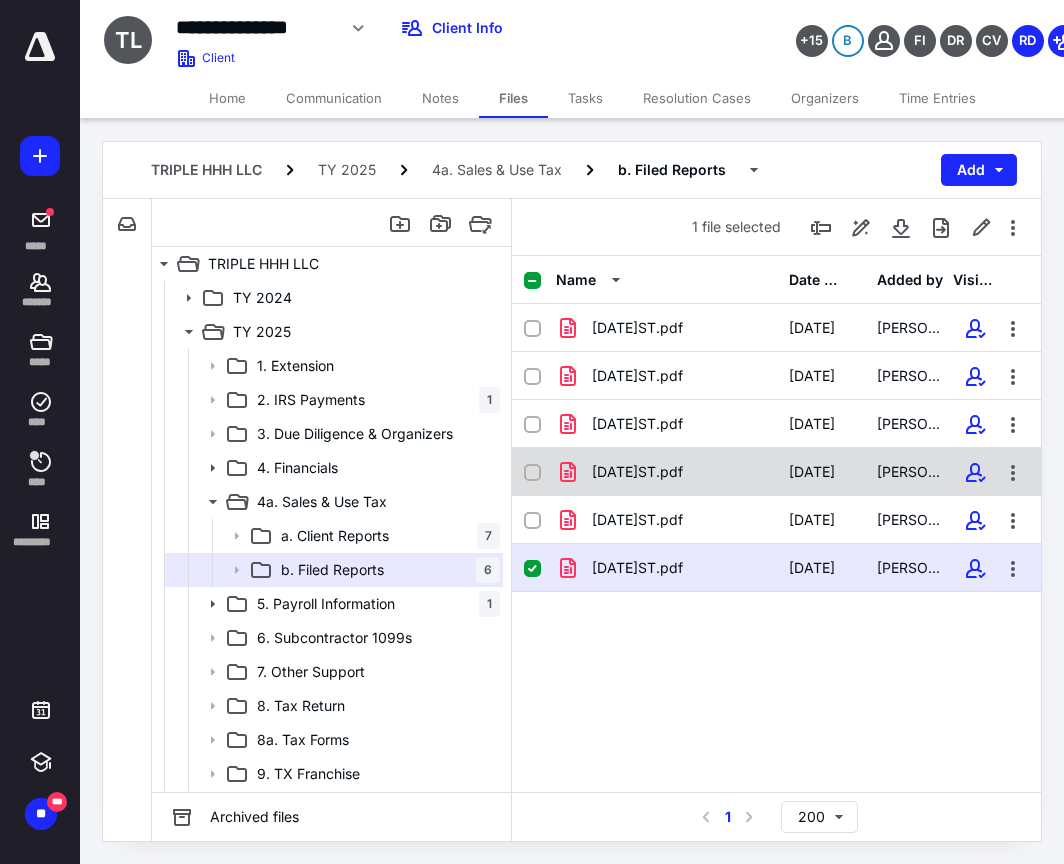 click on "[DATE]ST.pdf [DATE] [PERSON_NAME]" at bounding box center (776, 472) 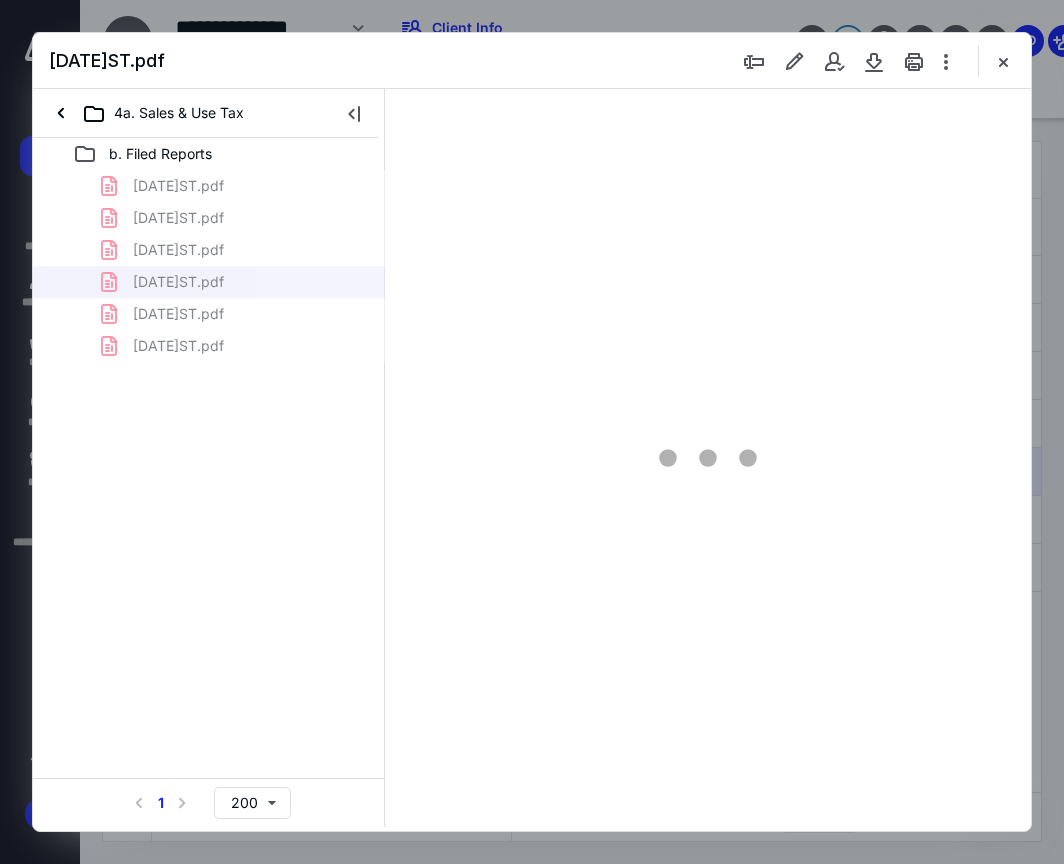 scroll, scrollTop: 0, scrollLeft: 0, axis: both 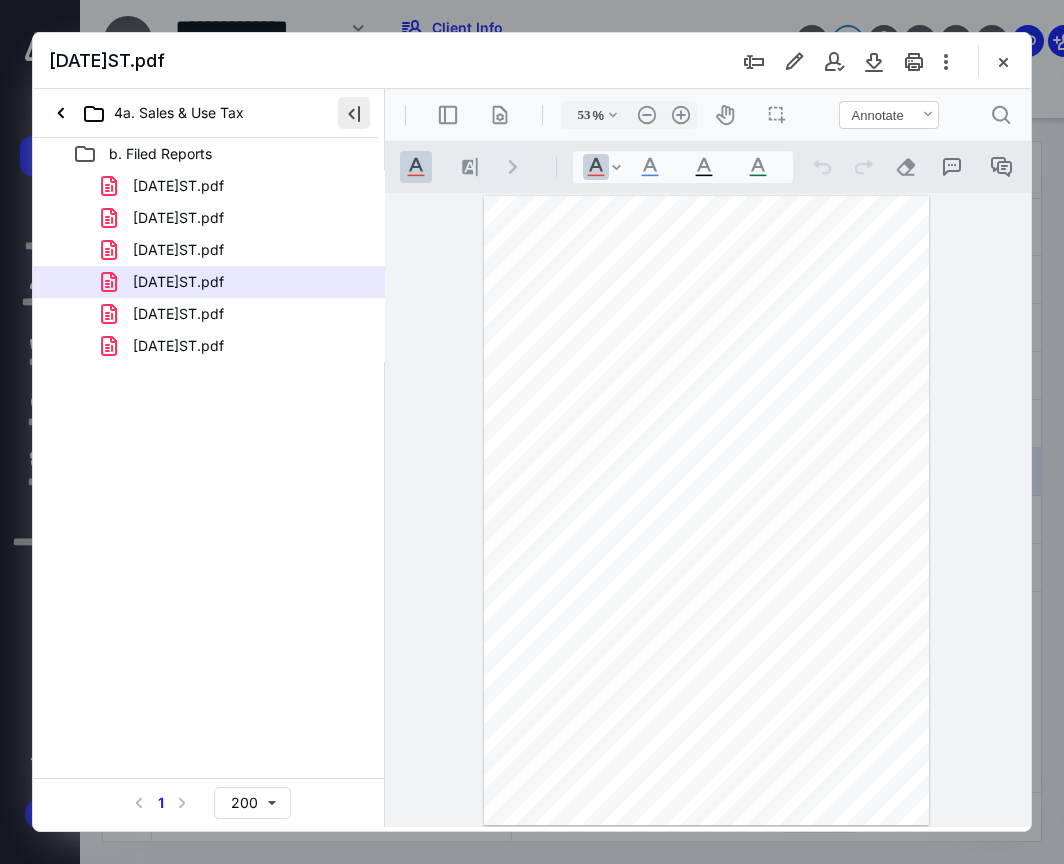 click at bounding box center (354, 113) 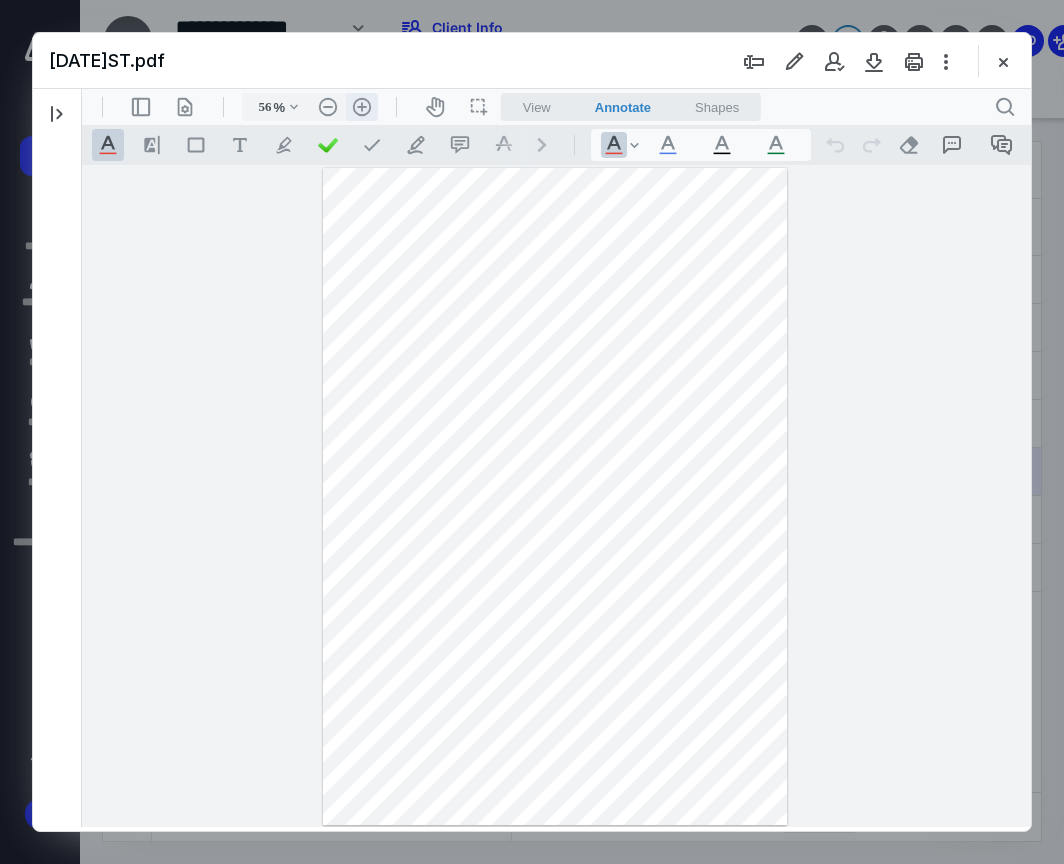 click on ".cls-1{fill:#abb0c4;} icon - header - zoom - in - line" at bounding box center [362, 107] 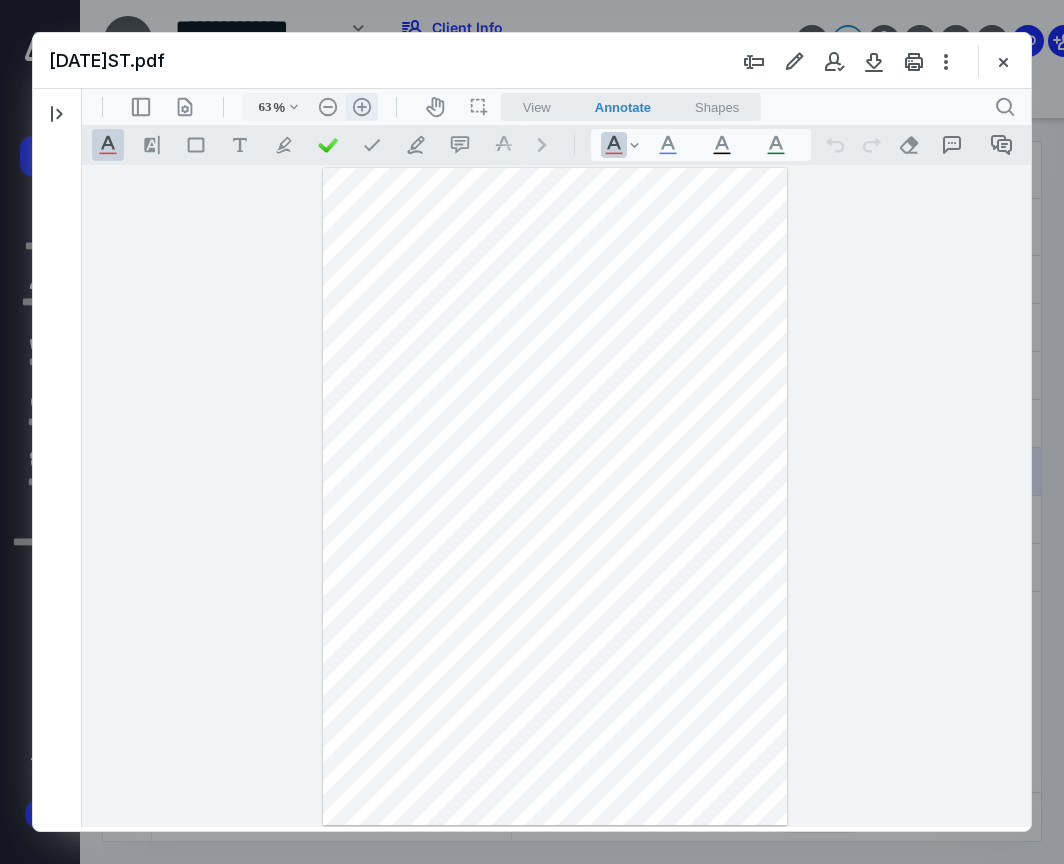 click on ".cls-1{fill:#abb0c4;} icon - header - zoom - in - line" at bounding box center [362, 107] 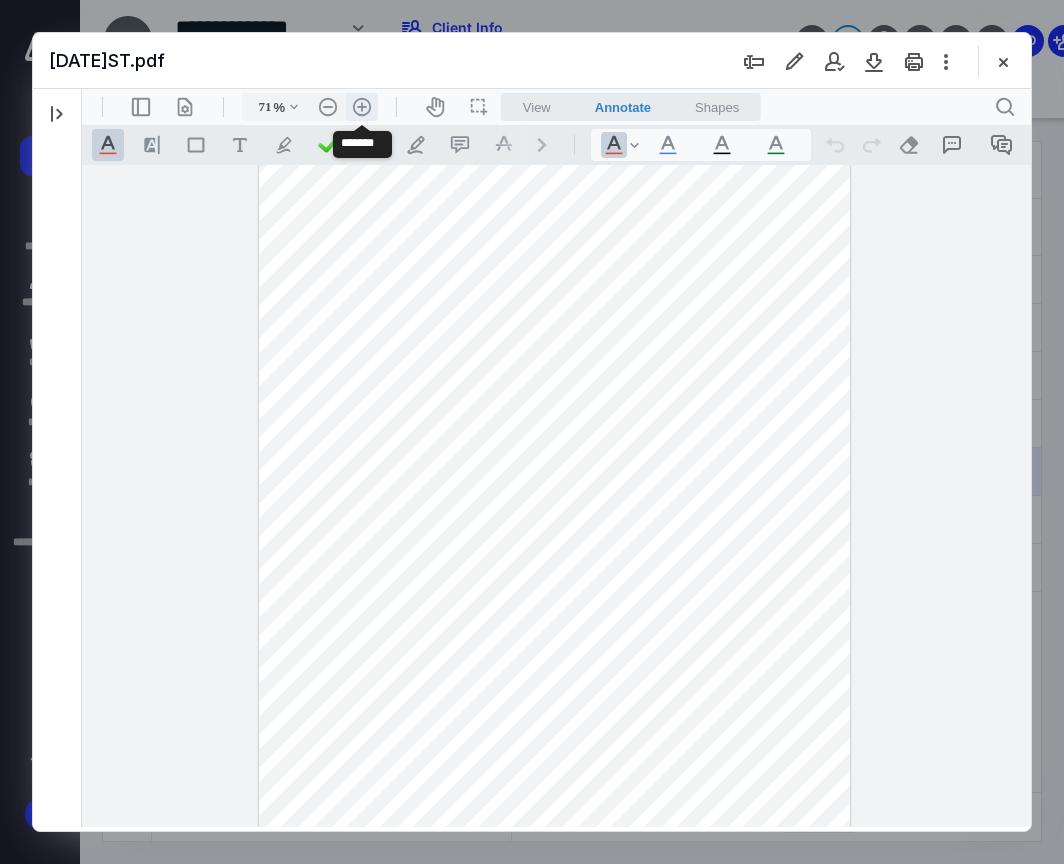 click on ".cls-1{fill:#abb0c4;} icon - header - zoom - in - line" at bounding box center (362, 107) 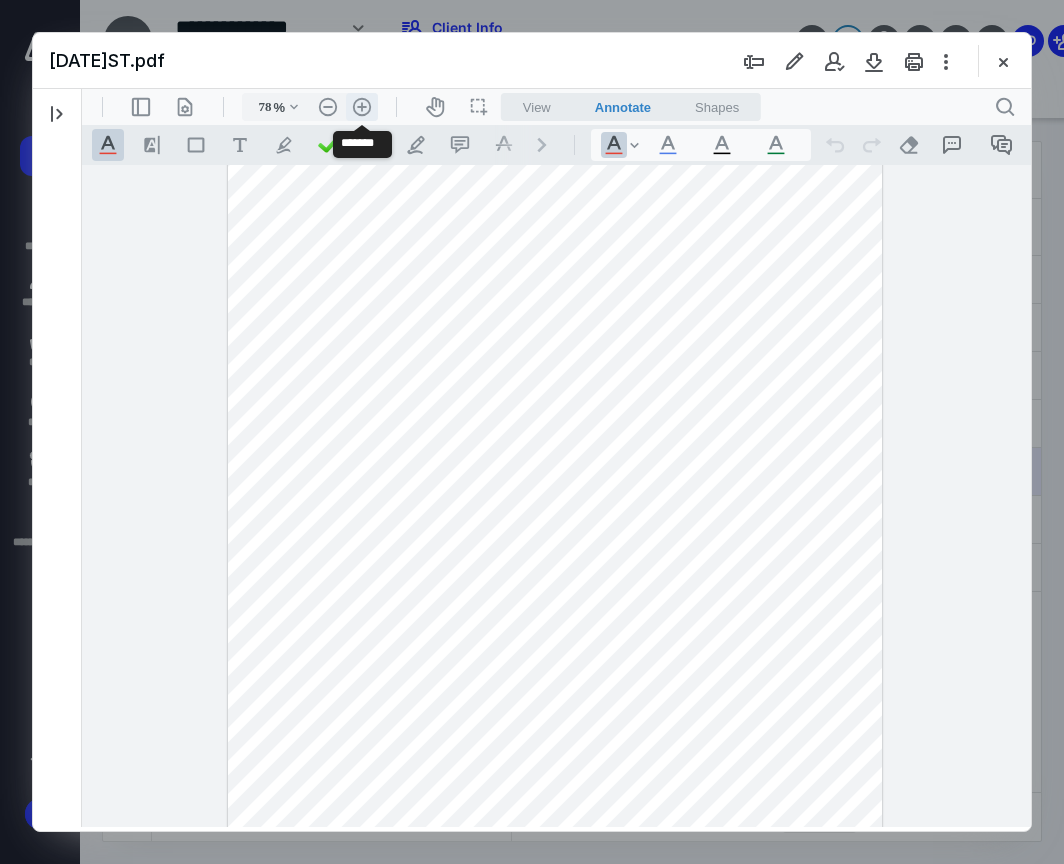click on ".cls-1{fill:#abb0c4;} icon - header - zoom - in - line" at bounding box center [362, 107] 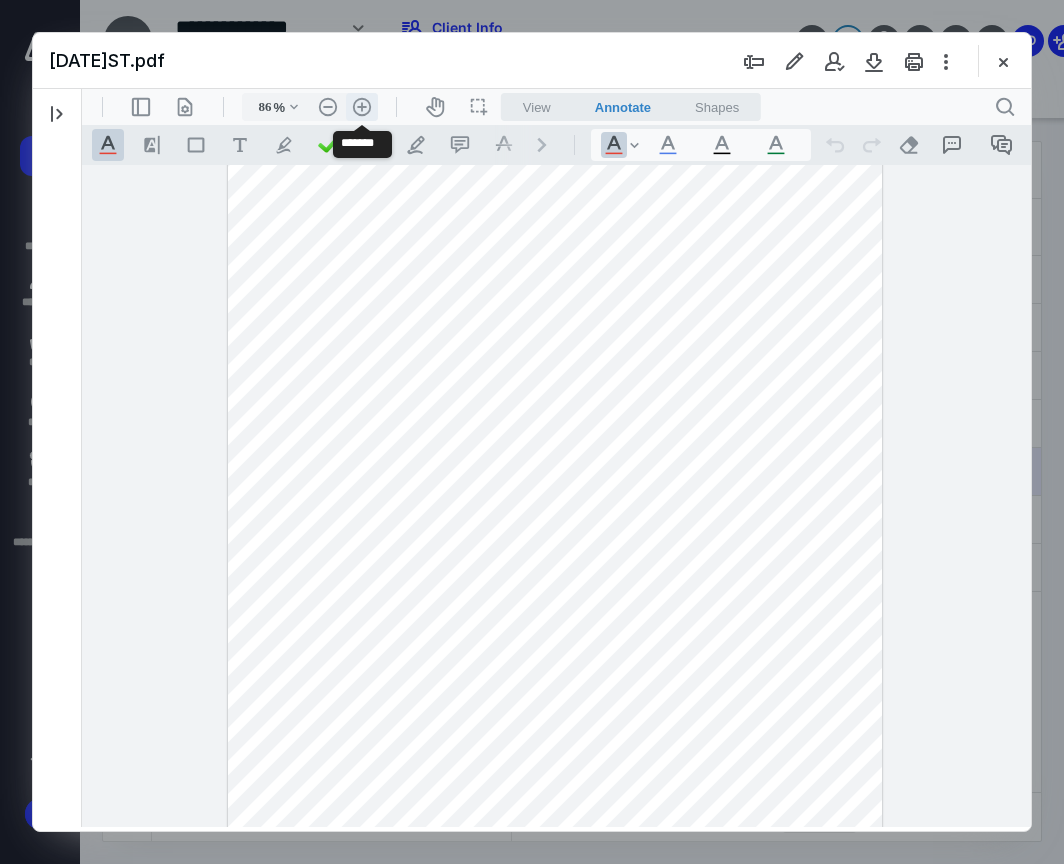 scroll, scrollTop: 159, scrollLeft: 0, axis: vertical 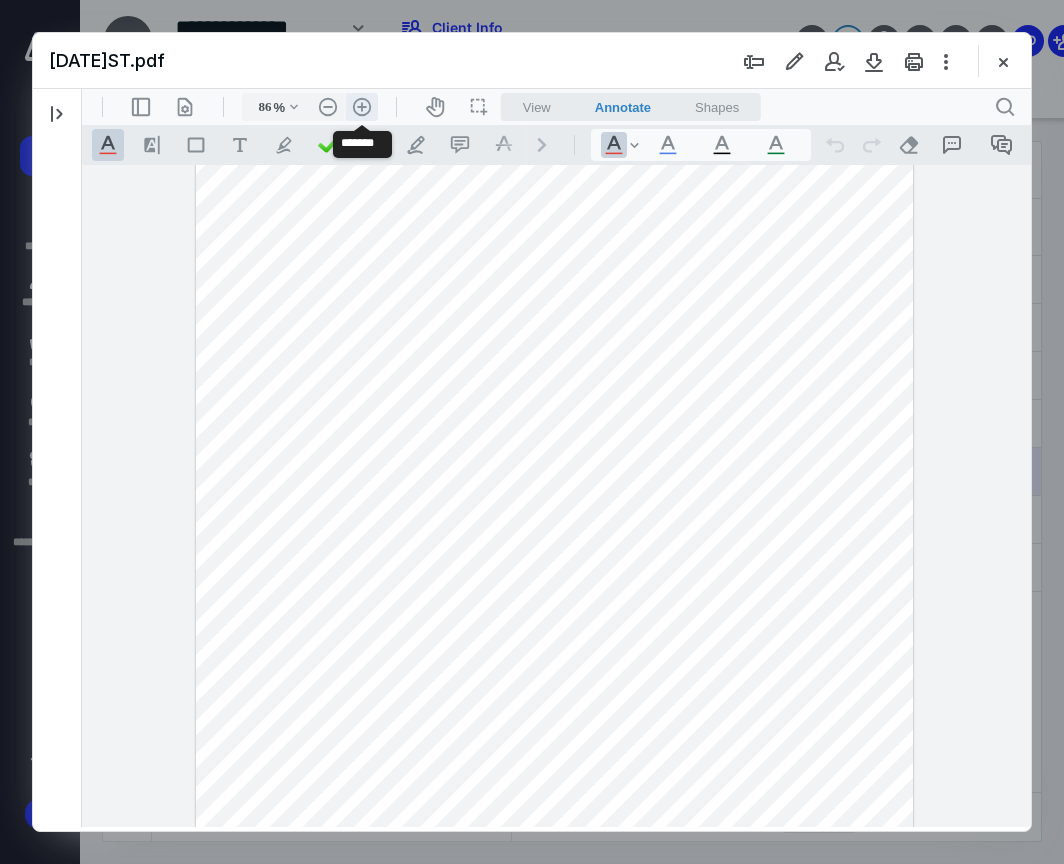click on ".cls-1{fill:#abb0c4;} icon - header - zoom - in - line" at bounding box center (362, 107) 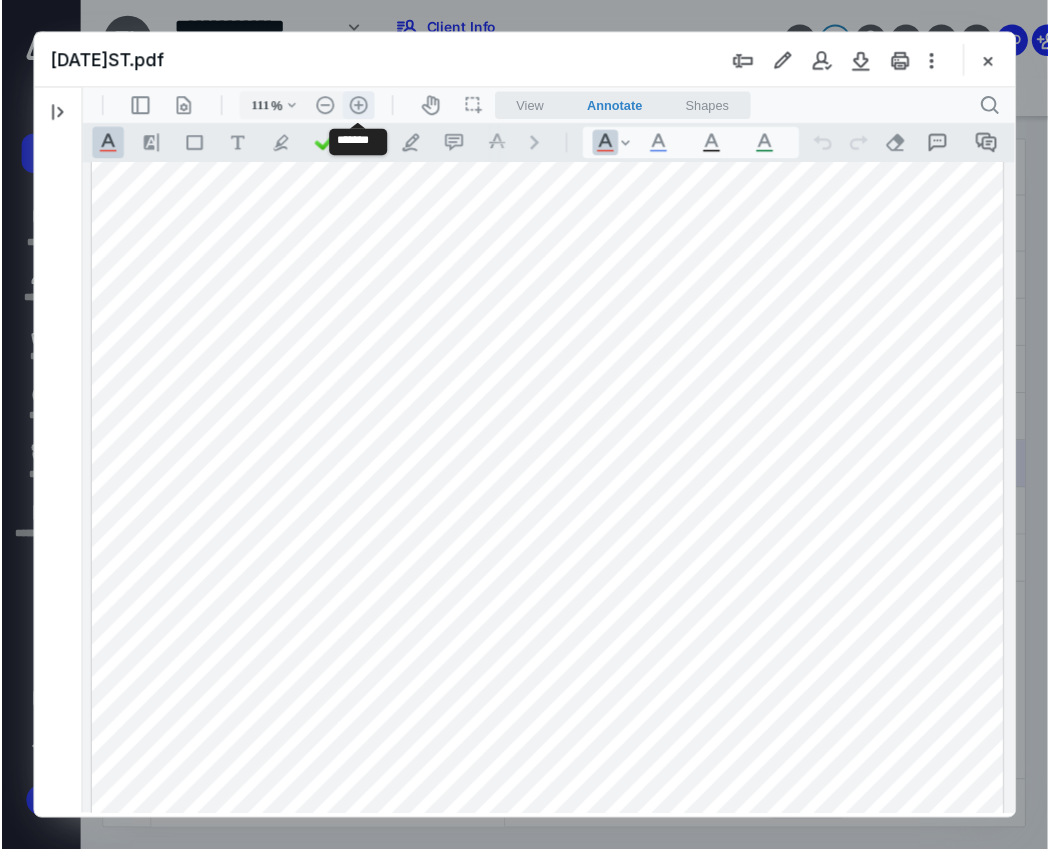 scroll, scrollTop: 292, scrollLeft: 0, axis: vertical 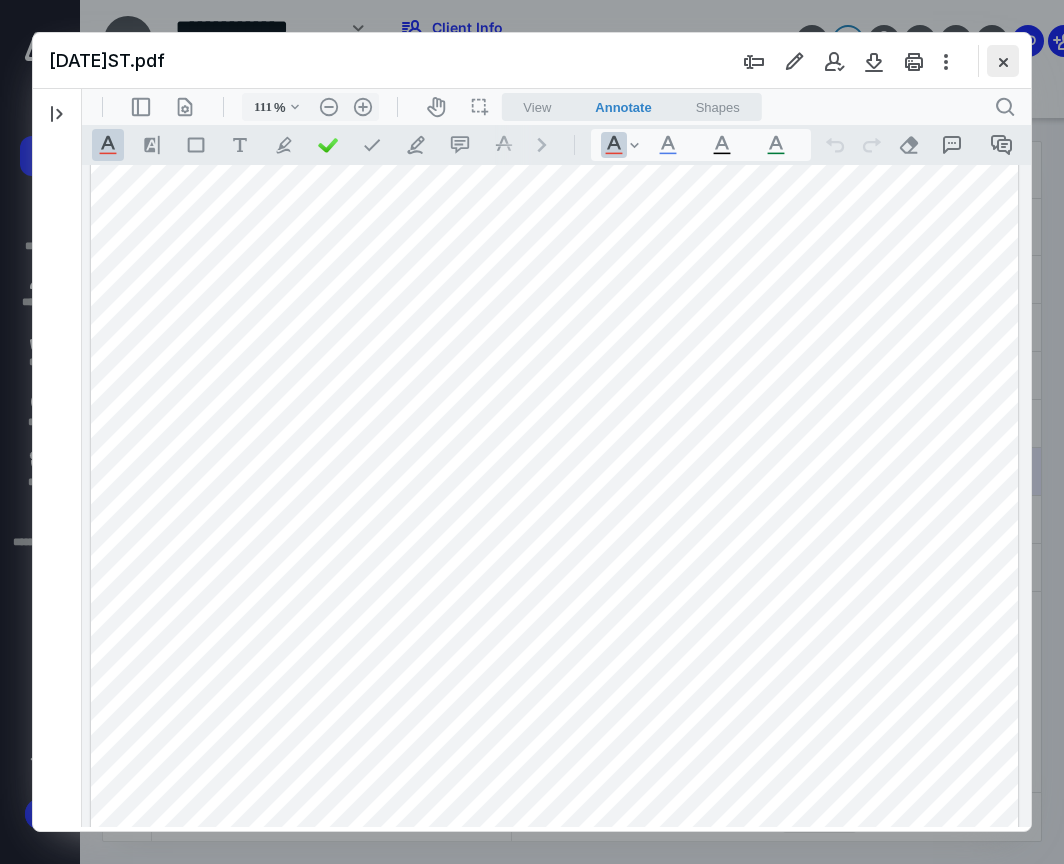 click at bounding box center (1003, 61) 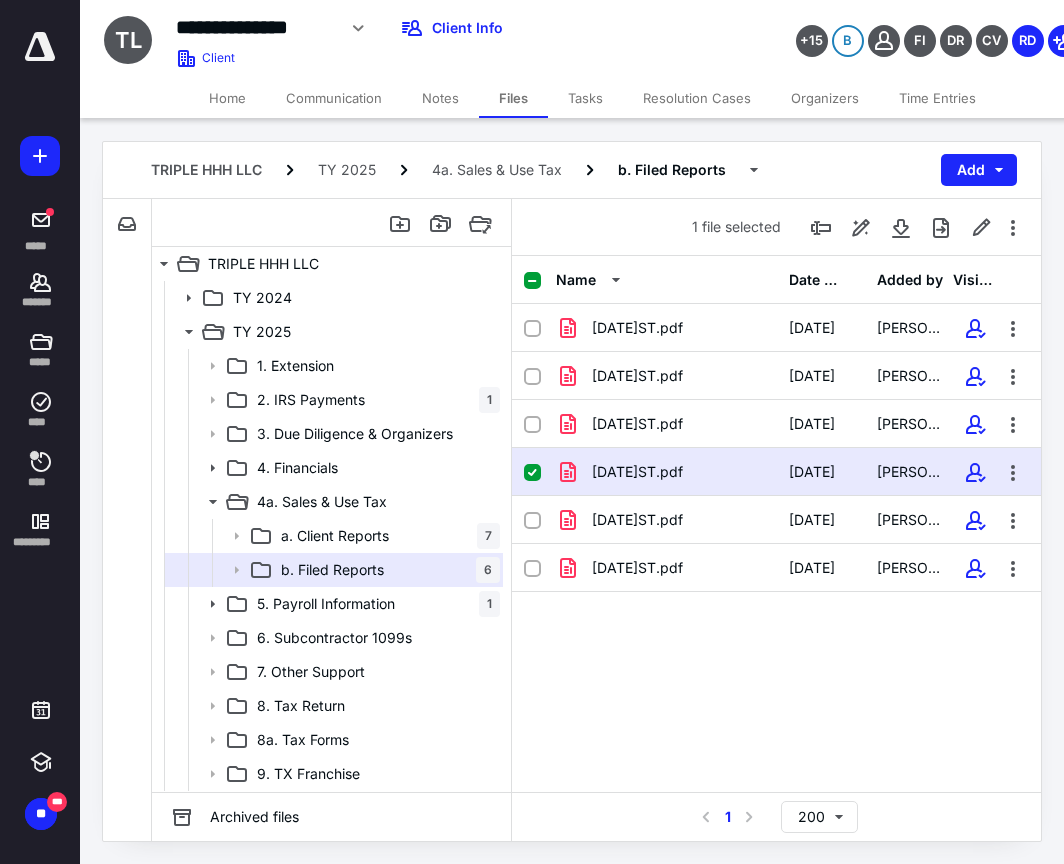 click on "Tasks" at bounding box center (585, 98) 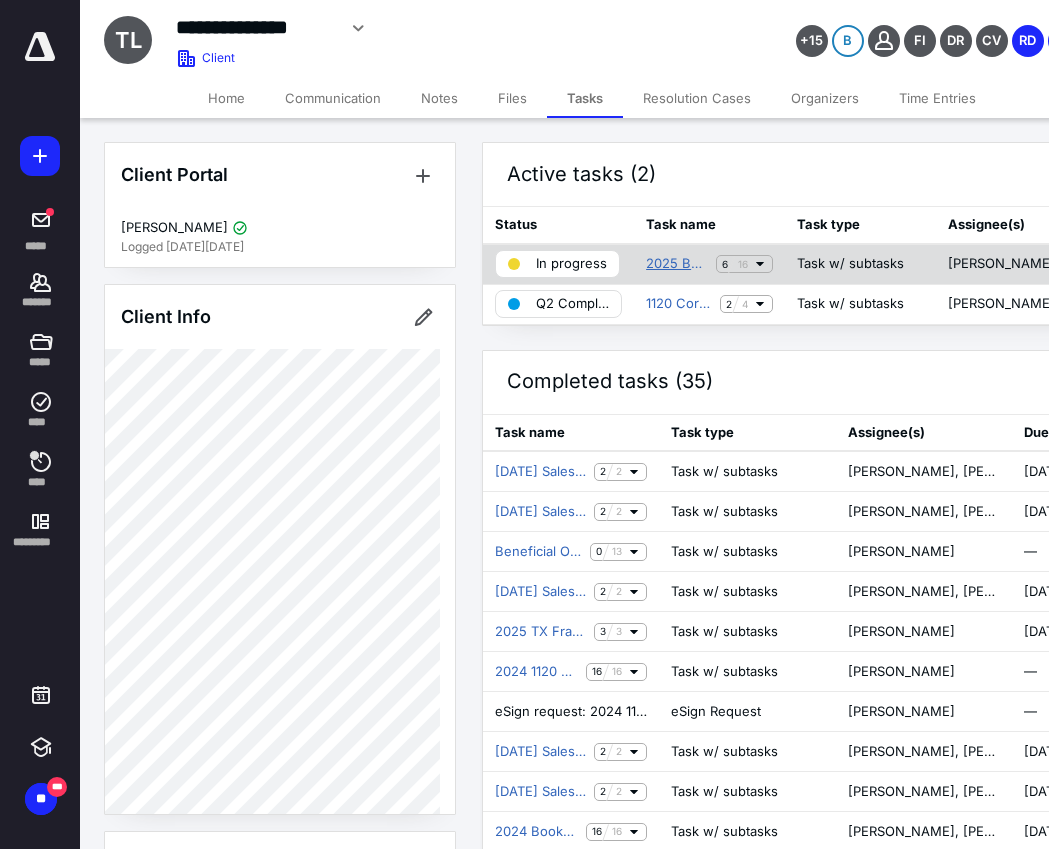 click on "2025 Bookkeeping Tracker  TRIPLE HHH LLC (1120)" at bounding box center (677, 264) 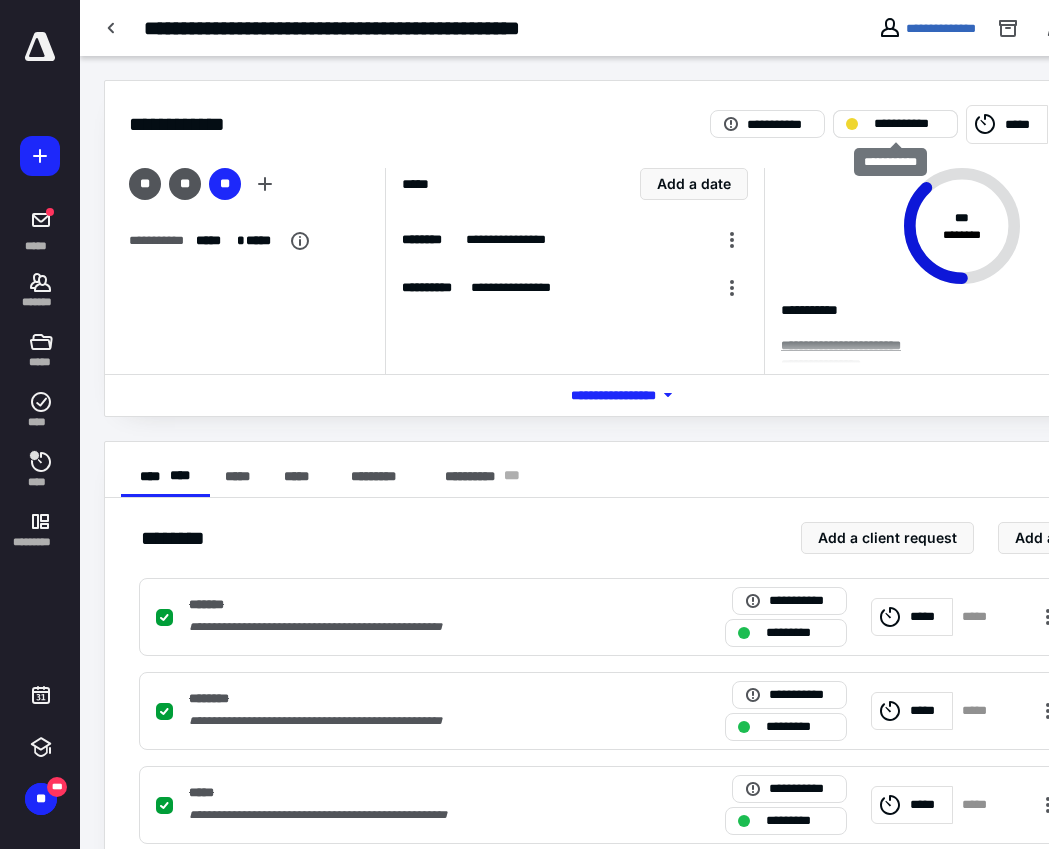 click on "**********" at bounding box center [895, 124] 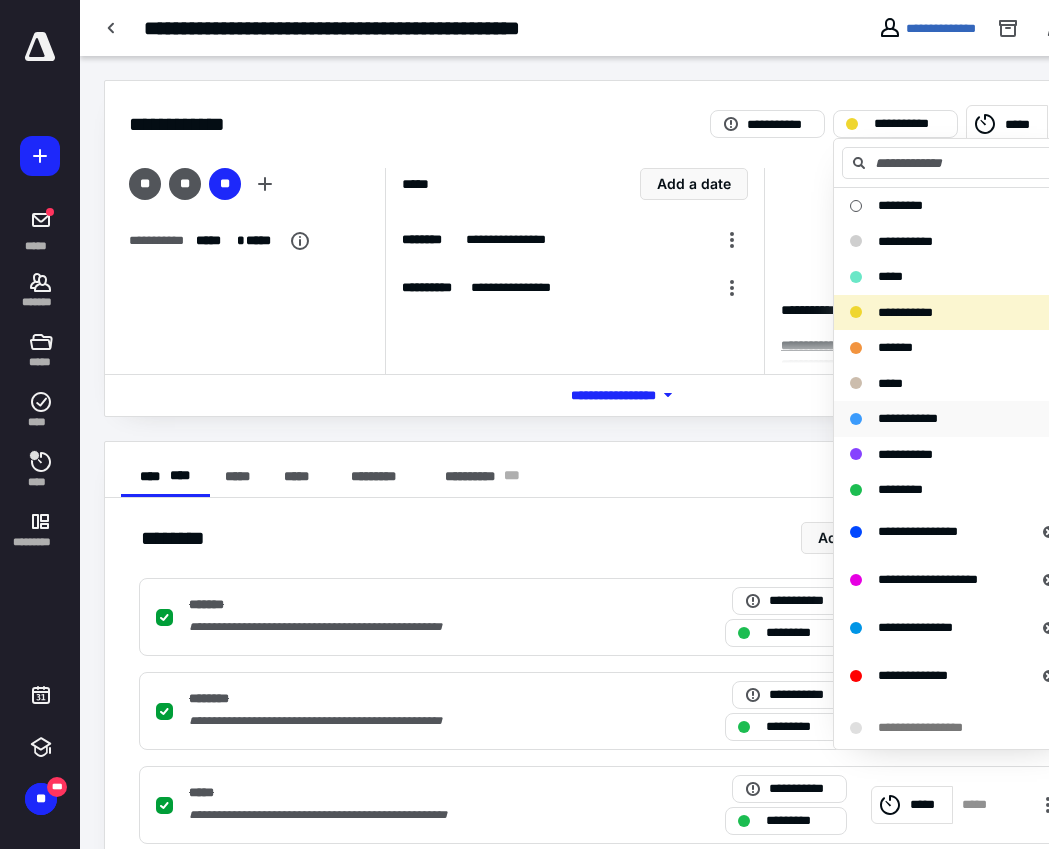 click on "**********" at bounding box center [945, 419] 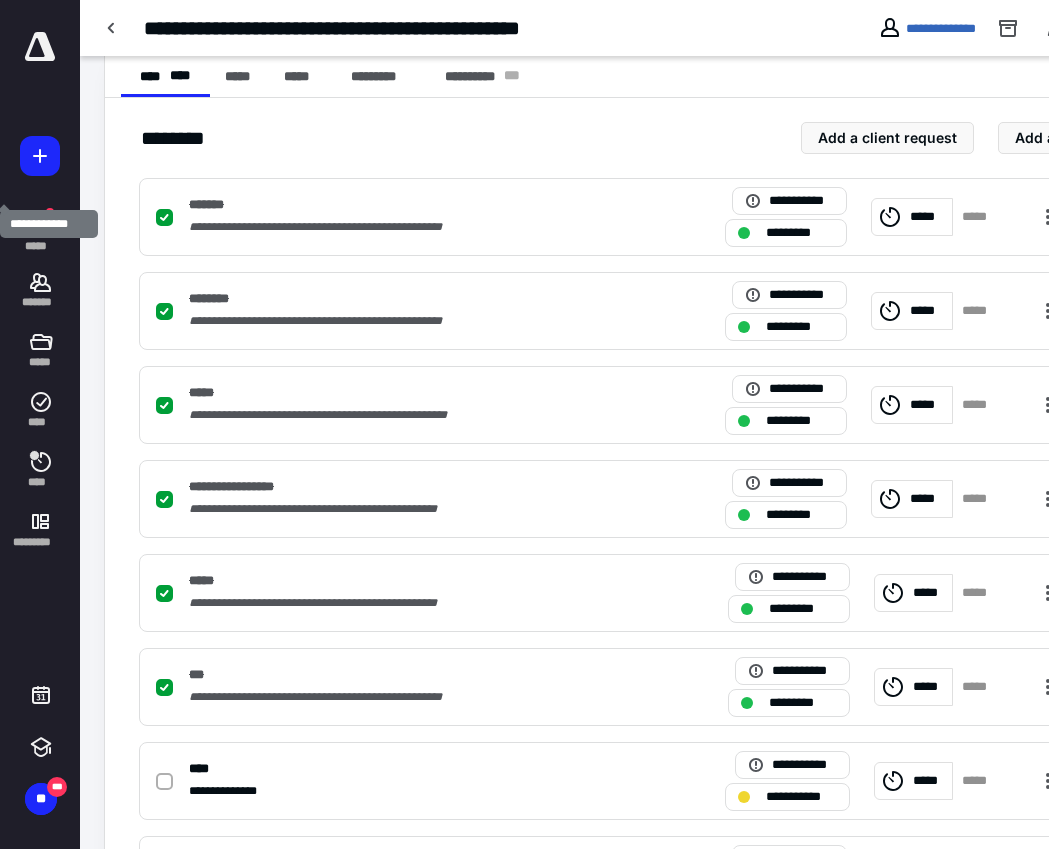 scroll, scrollTop: 600, scrollLeft: 0, axis: vertical 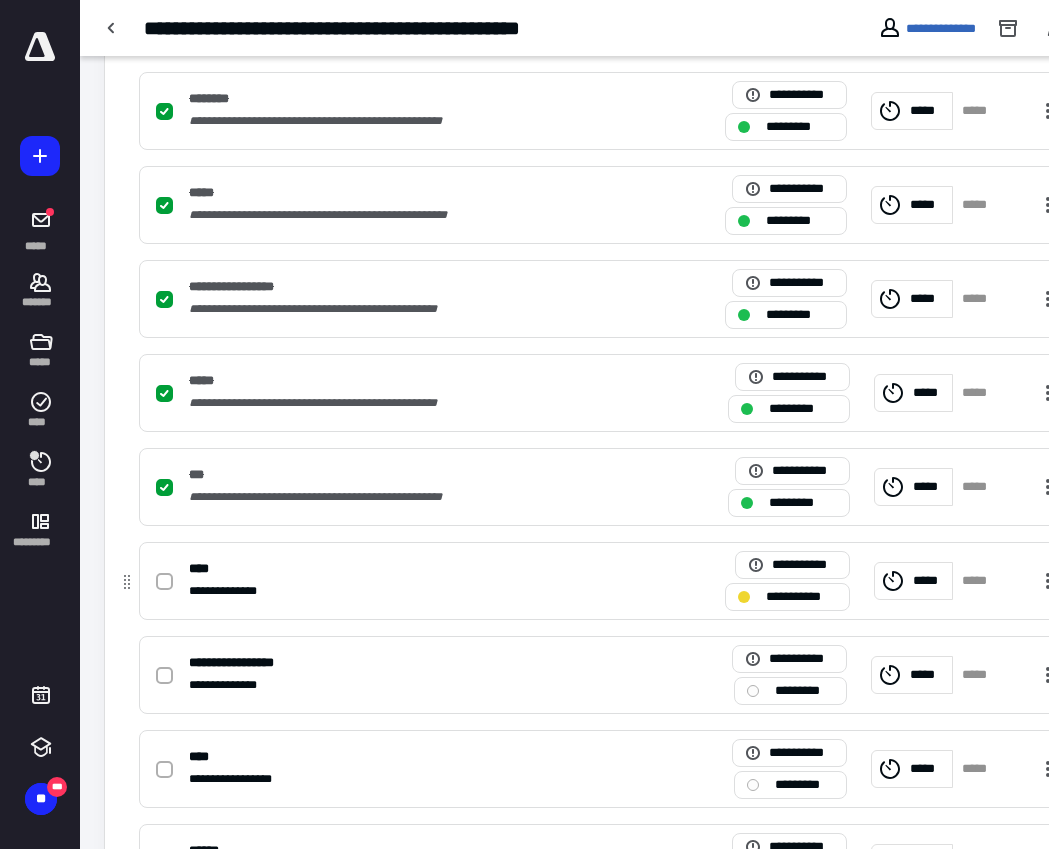 click on "**********" at bounding box center [801, 597] 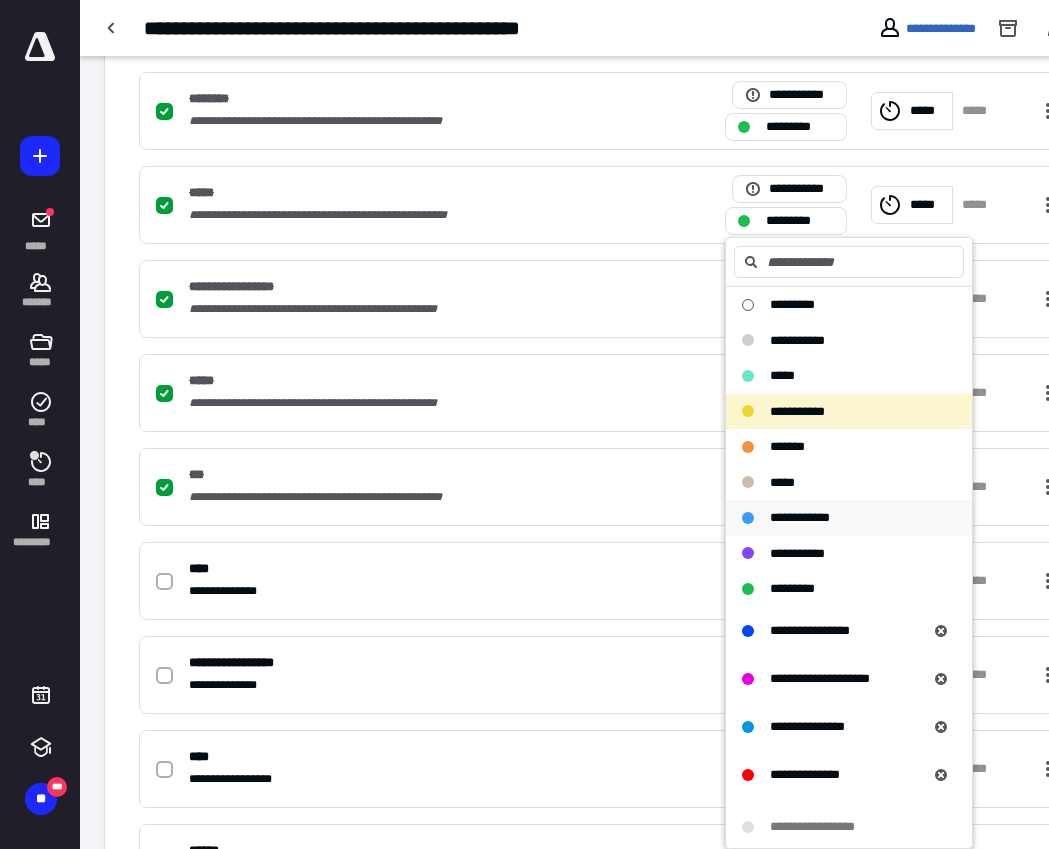 click on "**********" at bounding box center (800, 517) 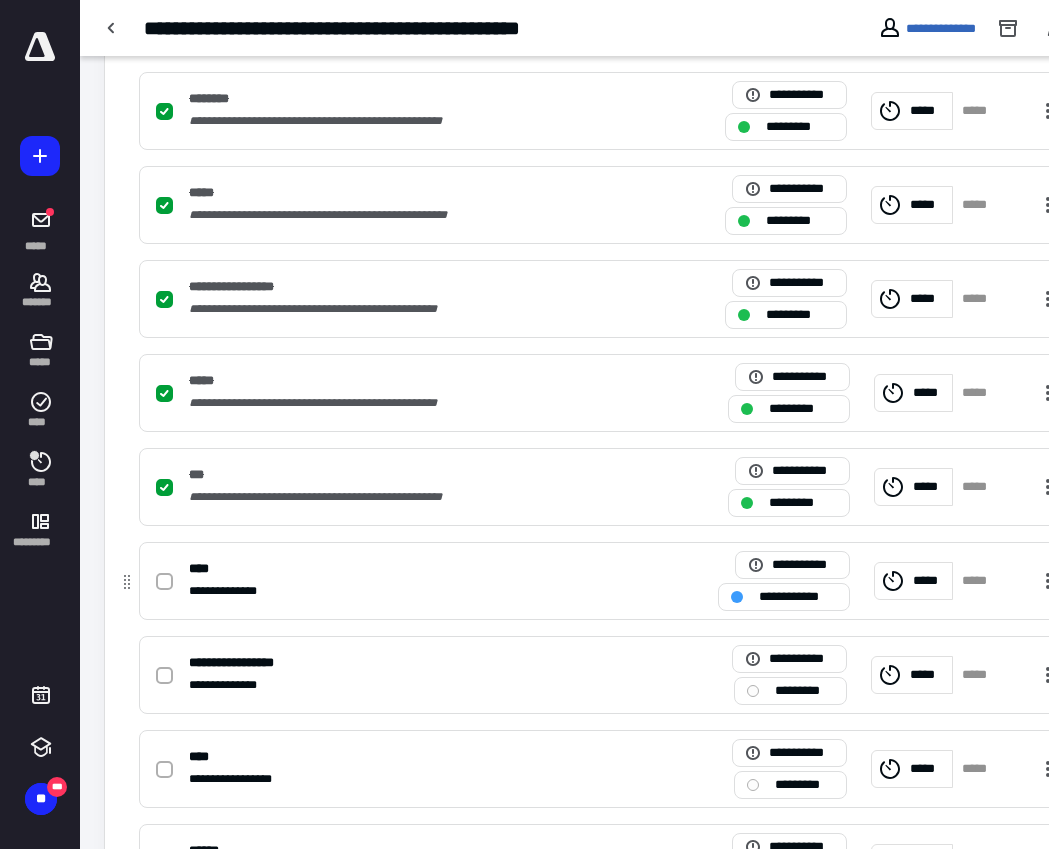 click 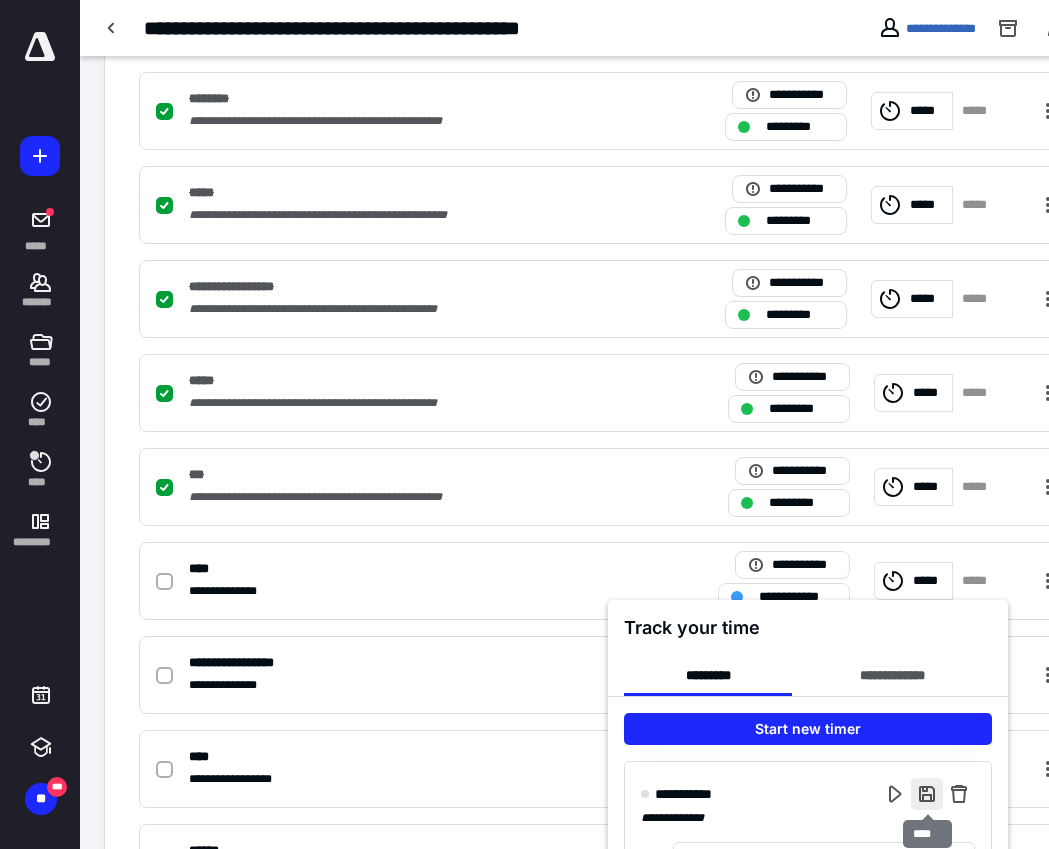 click at bounding box center [927, 794] 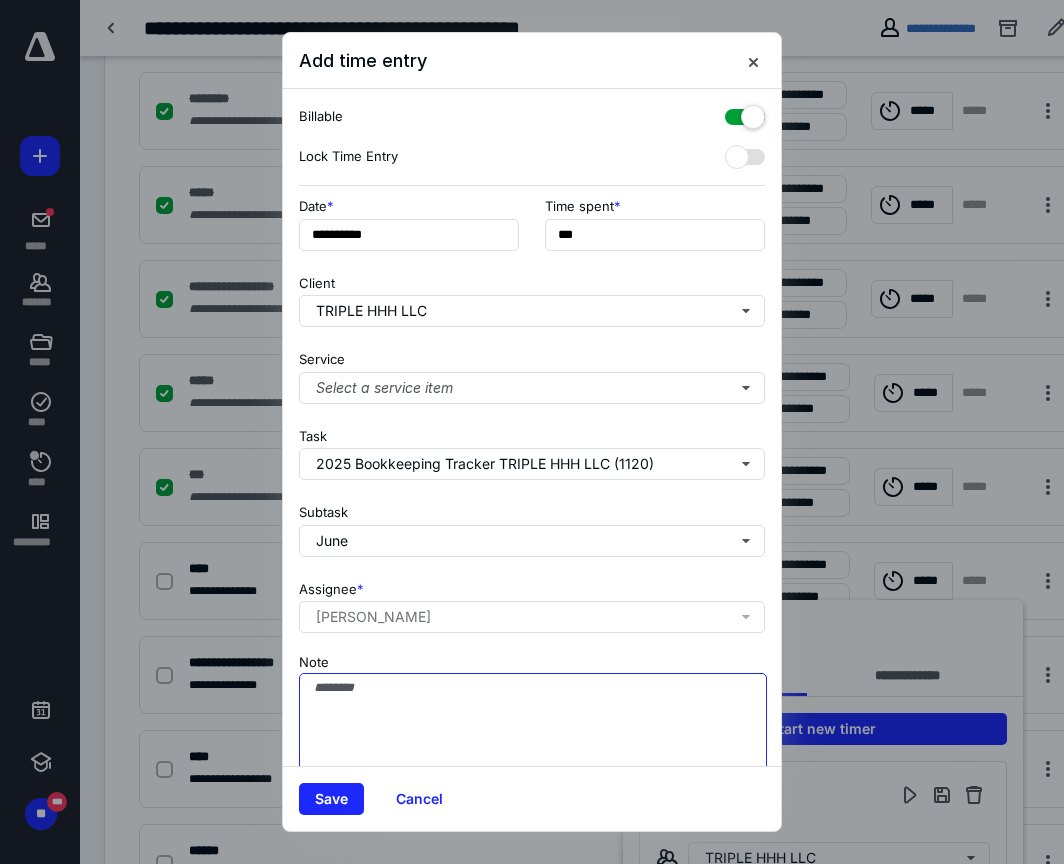 click on "Note" at bounding box center [533, 723] 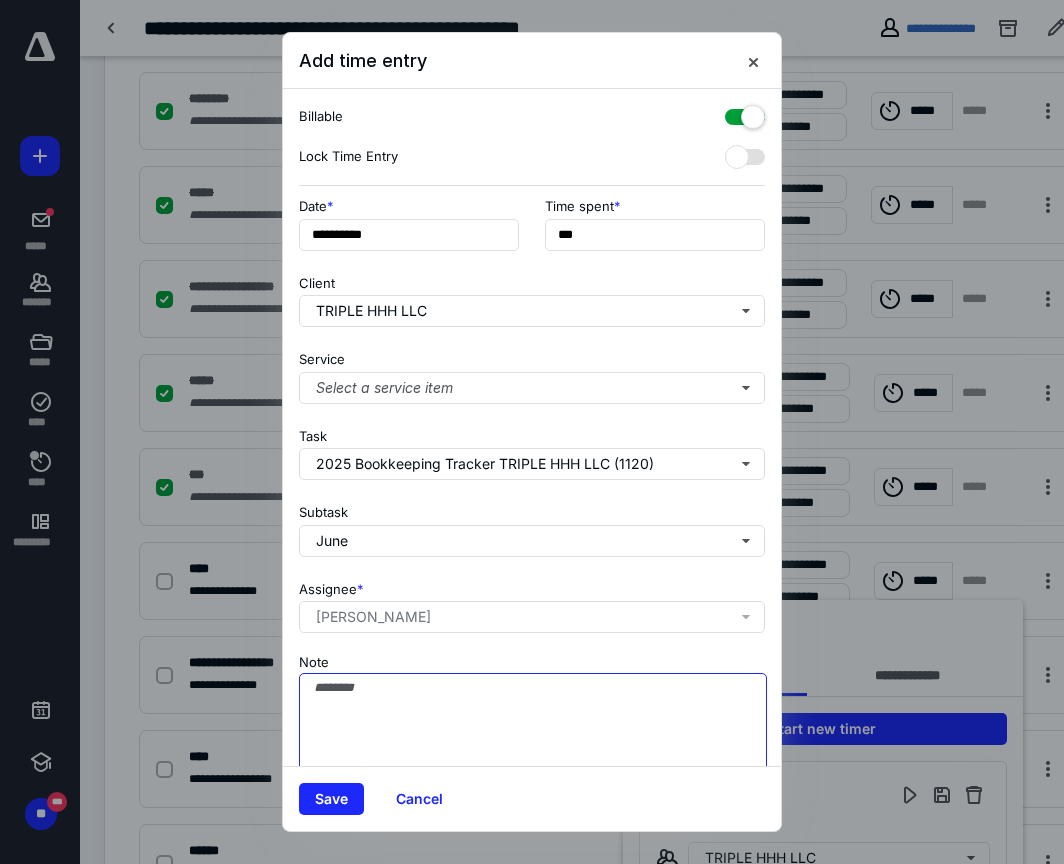 type on "*" 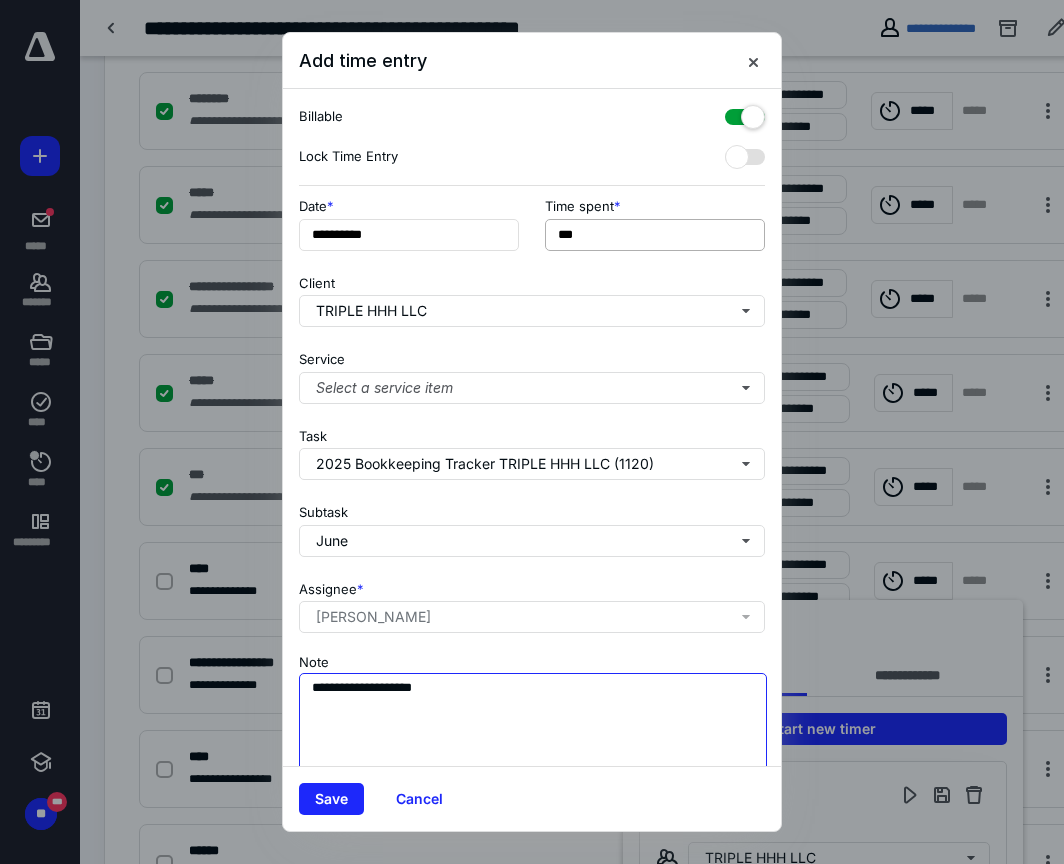 type on "**********" 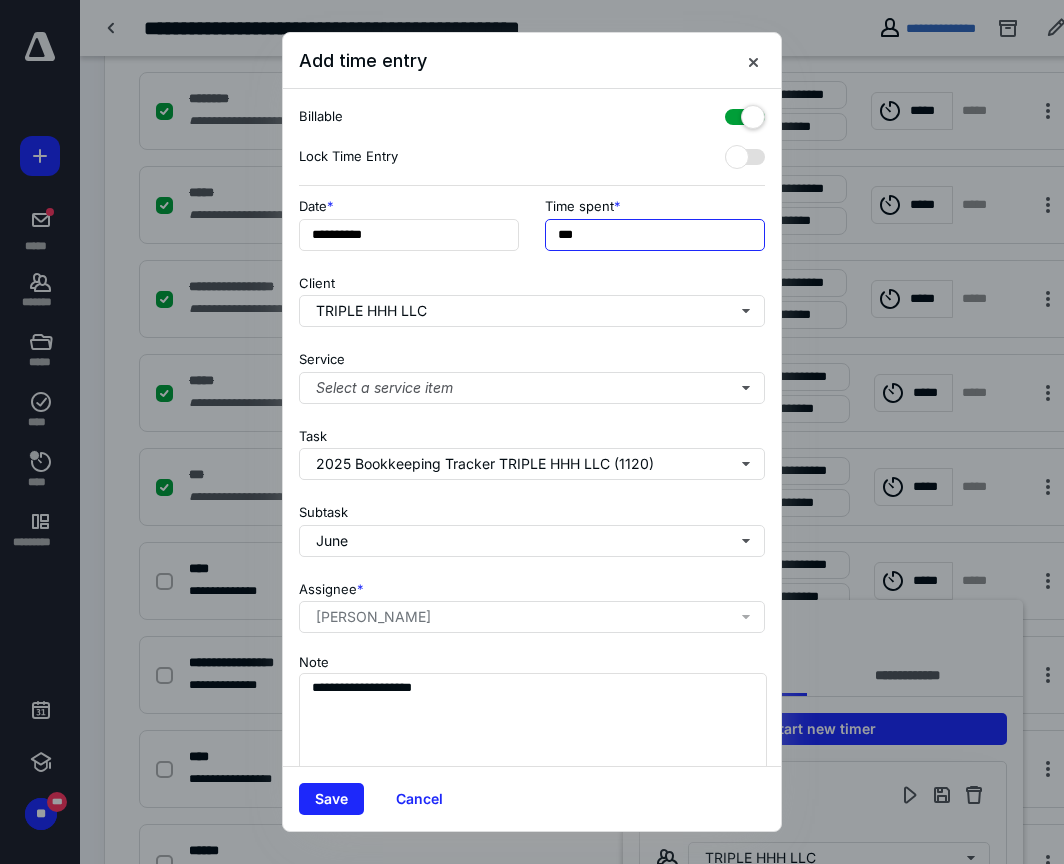 drag, startPoint x: 570, startPoint y: 236, endPoint x: 550, endPoint y: 237, distance: 20.024984 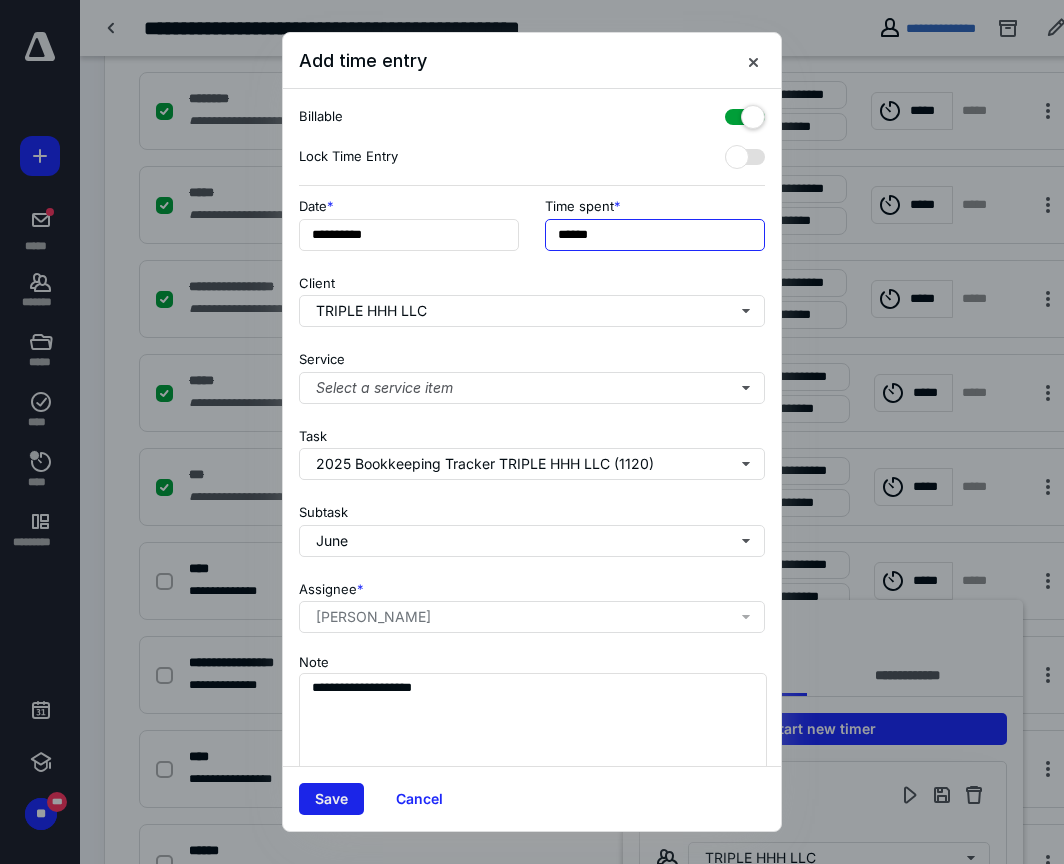 type on "******" 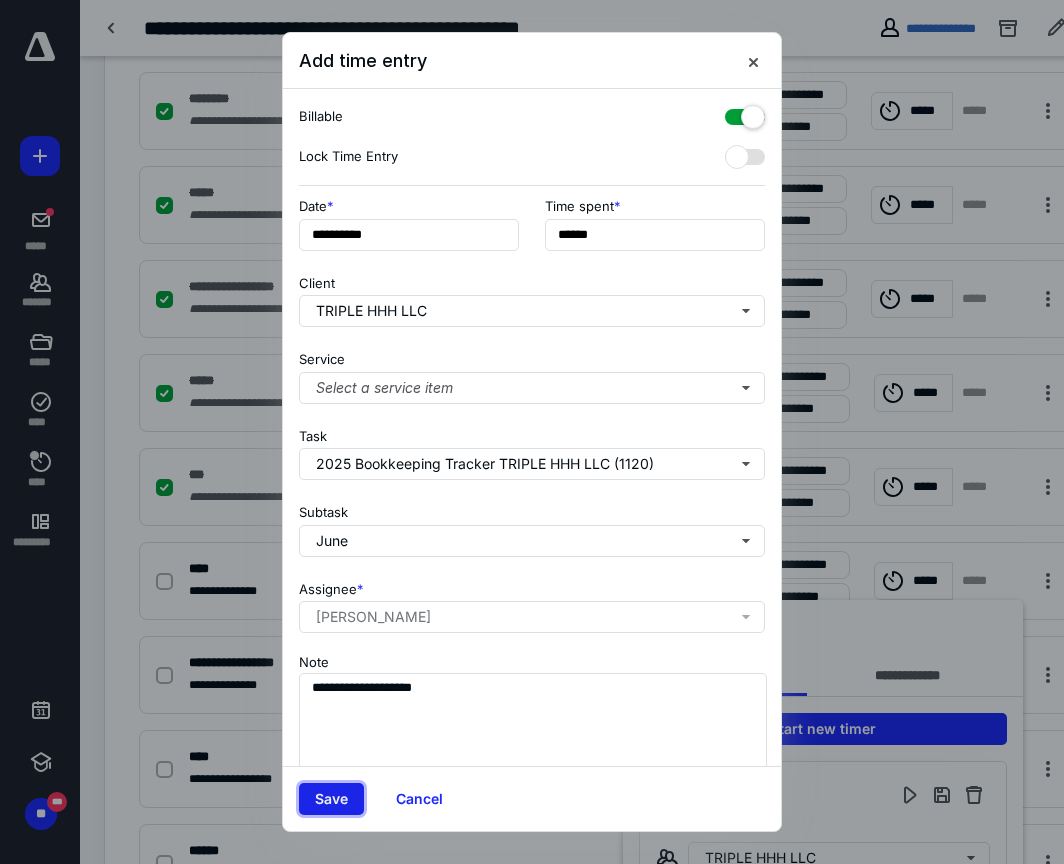 click on "Save" at bounding box center [331, 799] 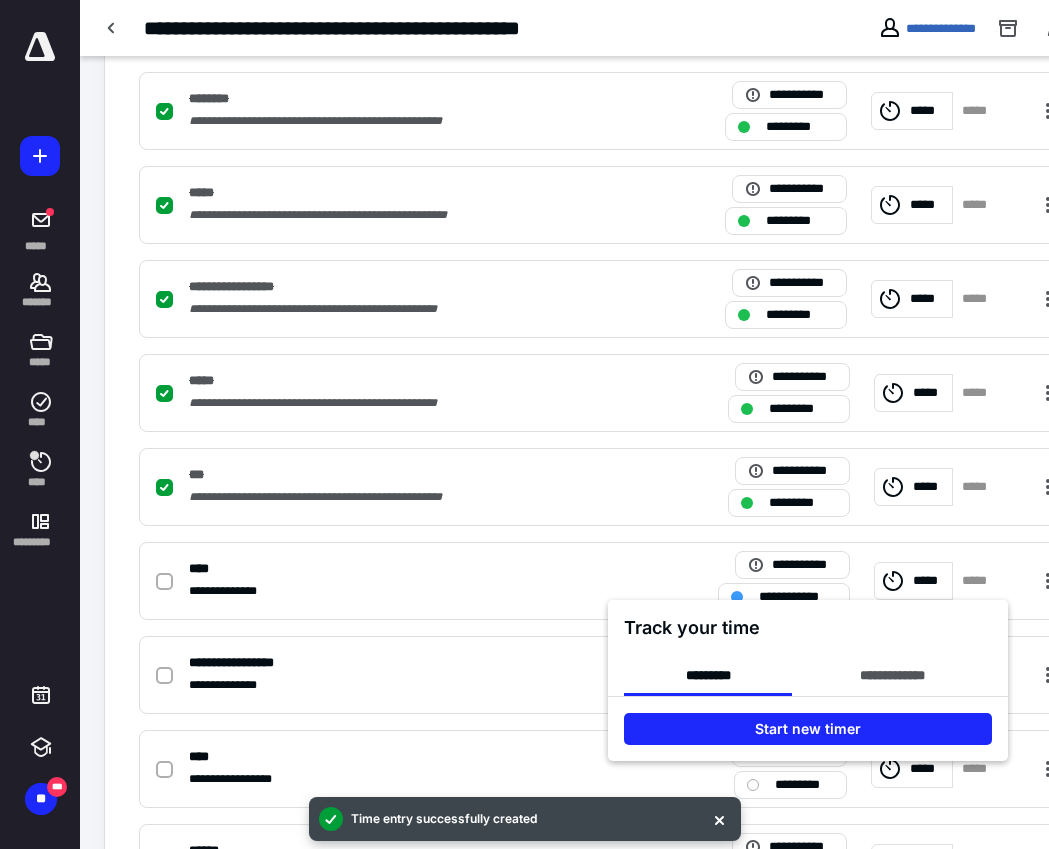 click at bounding box center (524, 424) 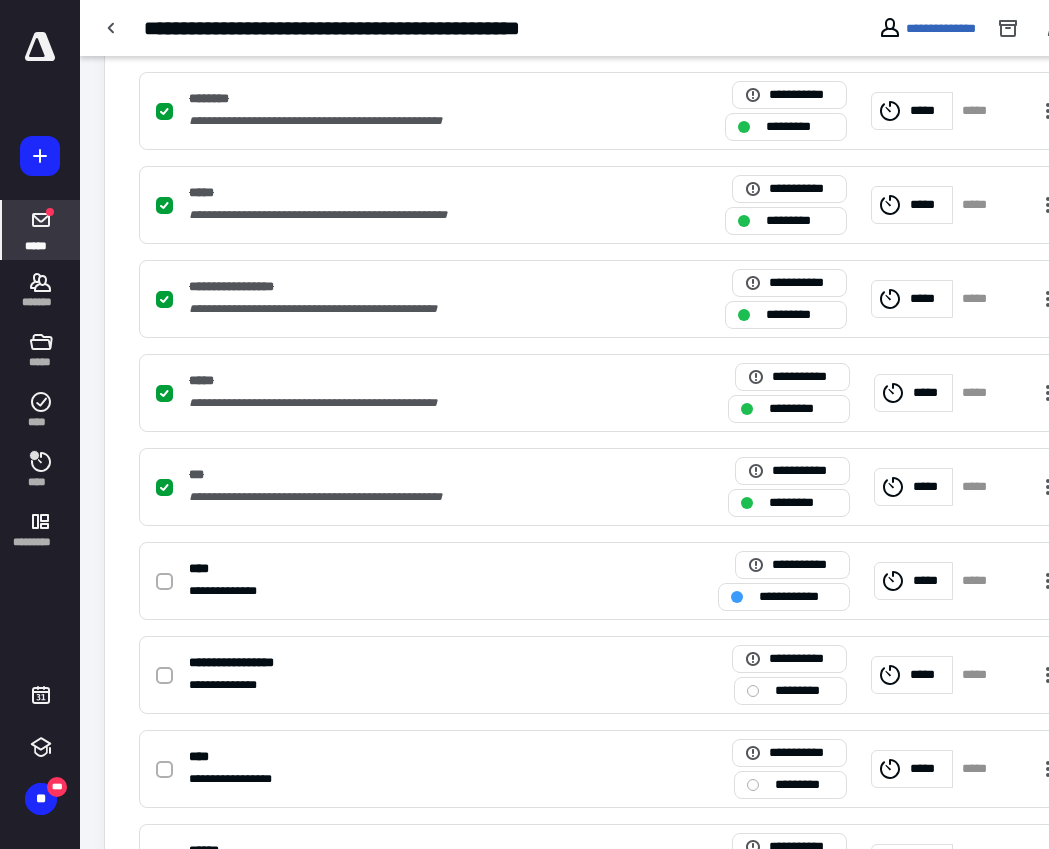 click at bounding box center [41, 220] 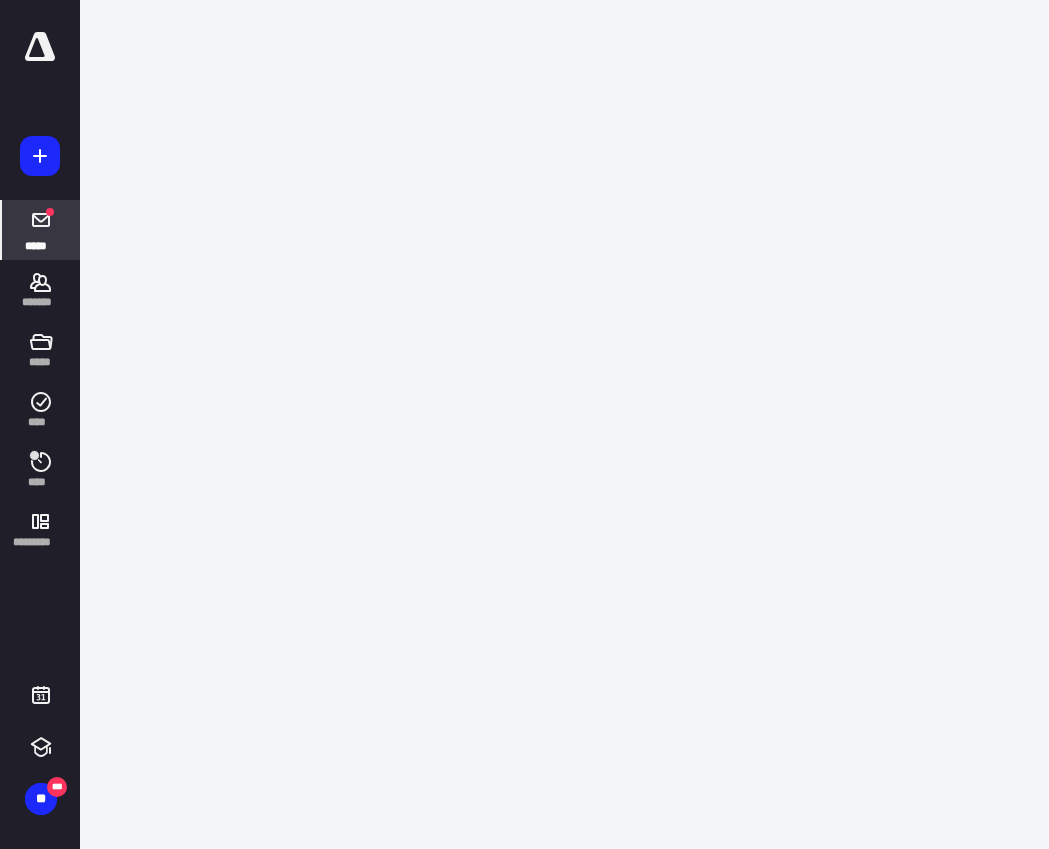 scroll, scrollTop: 0, scrollLeft: 0, axis: both 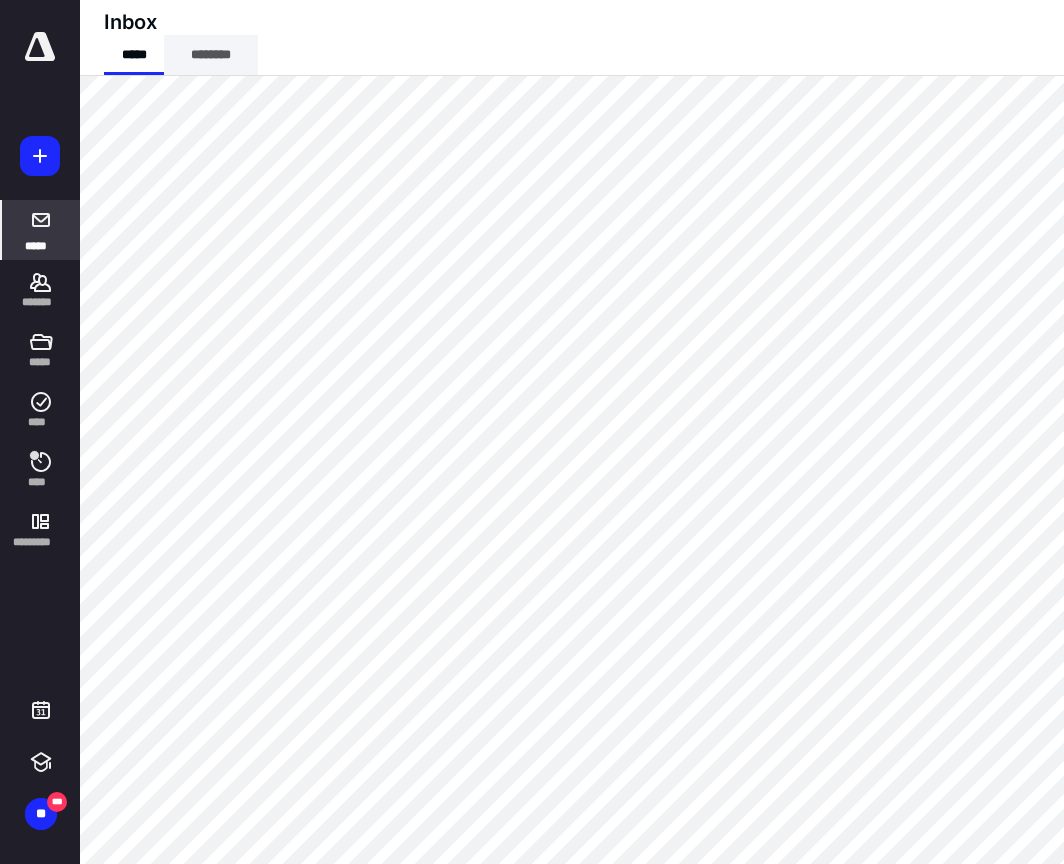 click on "********" at bounding box center (211, 55) 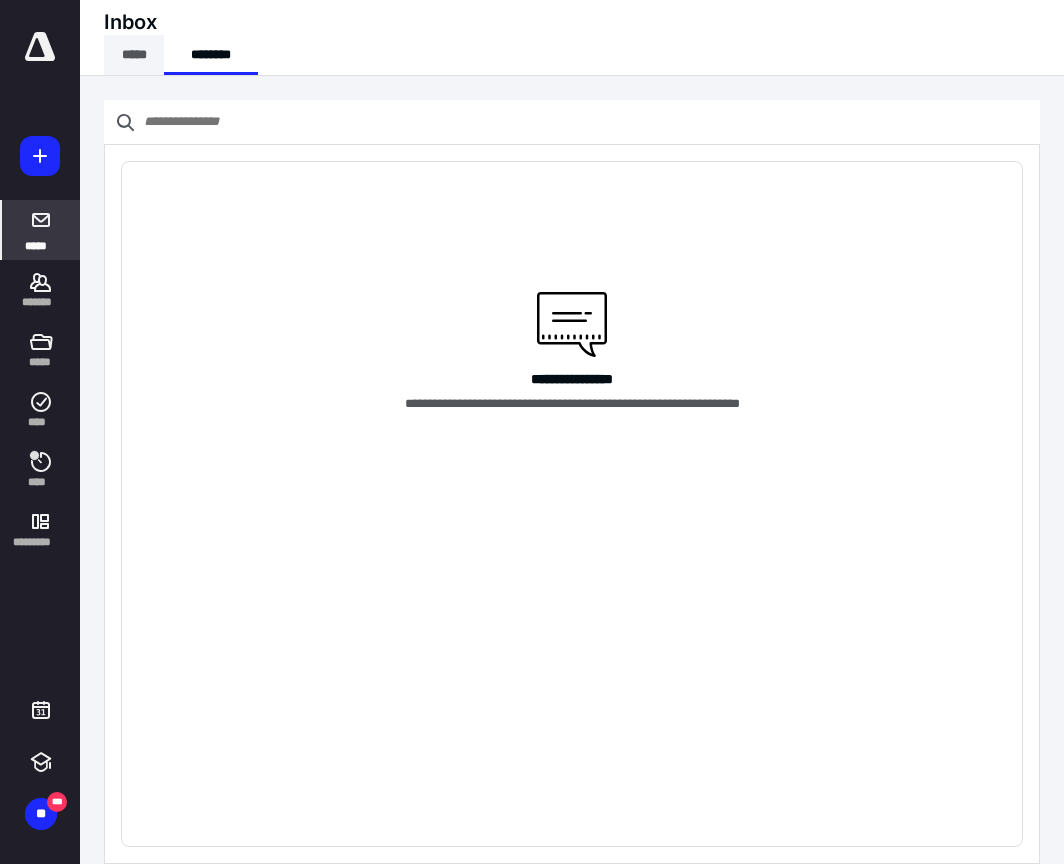 click on "*****" at bounding box center [134, 55] 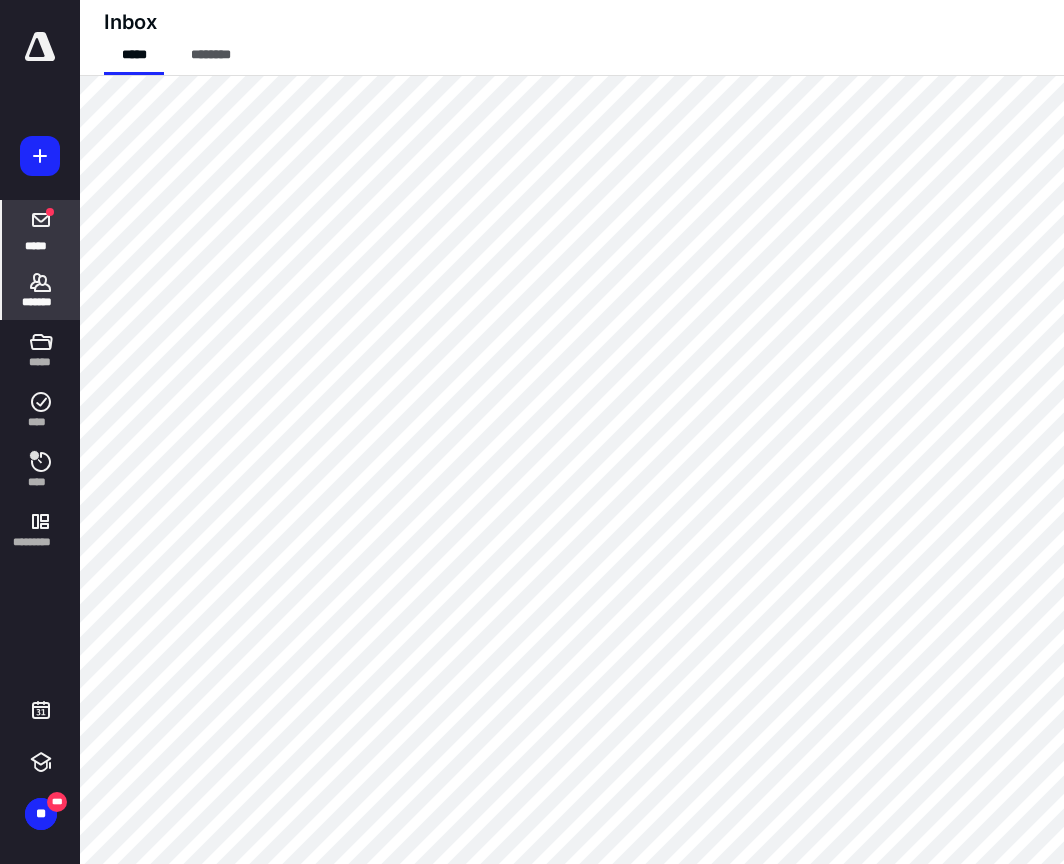 click 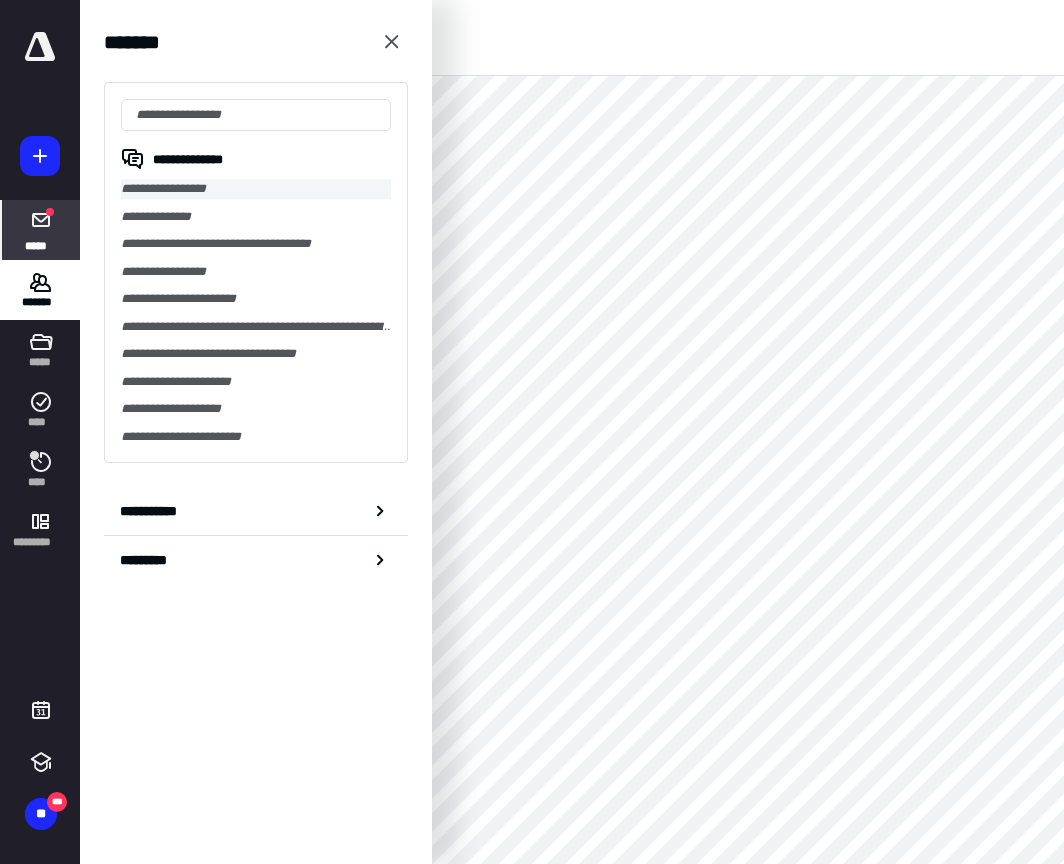 click on "**********" at bounding box center (256, 189) 